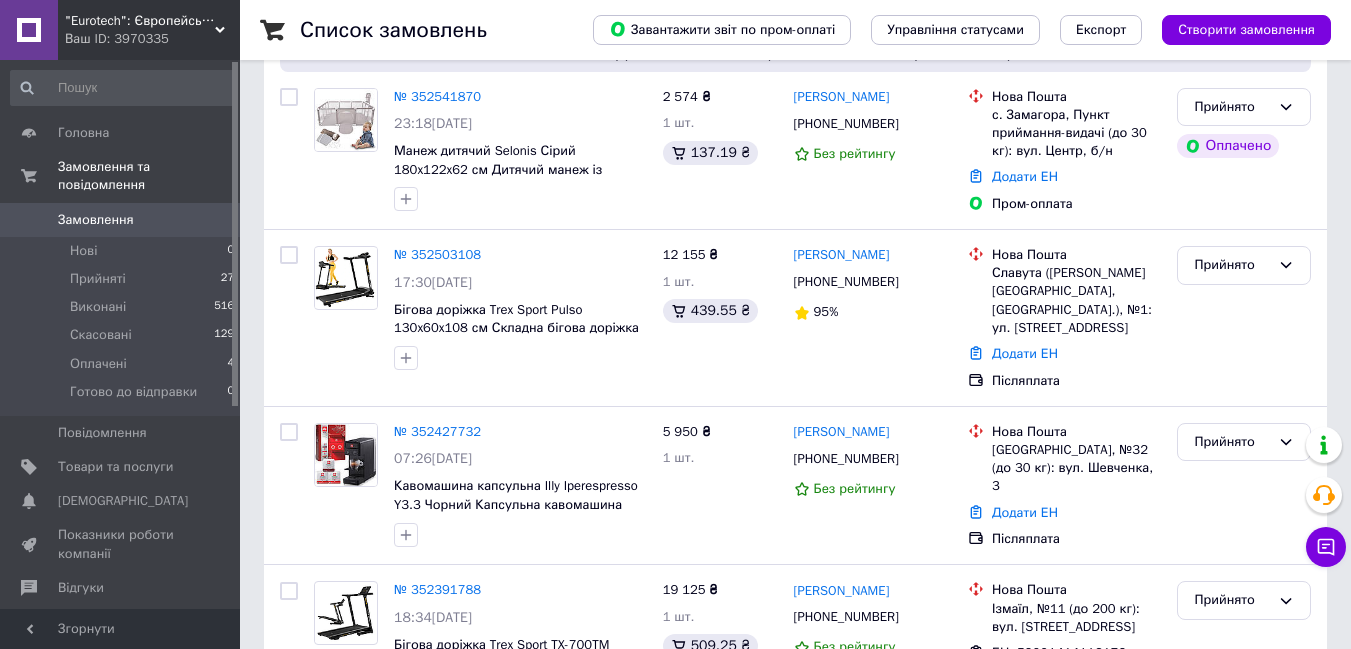 scroll, scrollTop: 0, scrollLeft: 0, axis: both 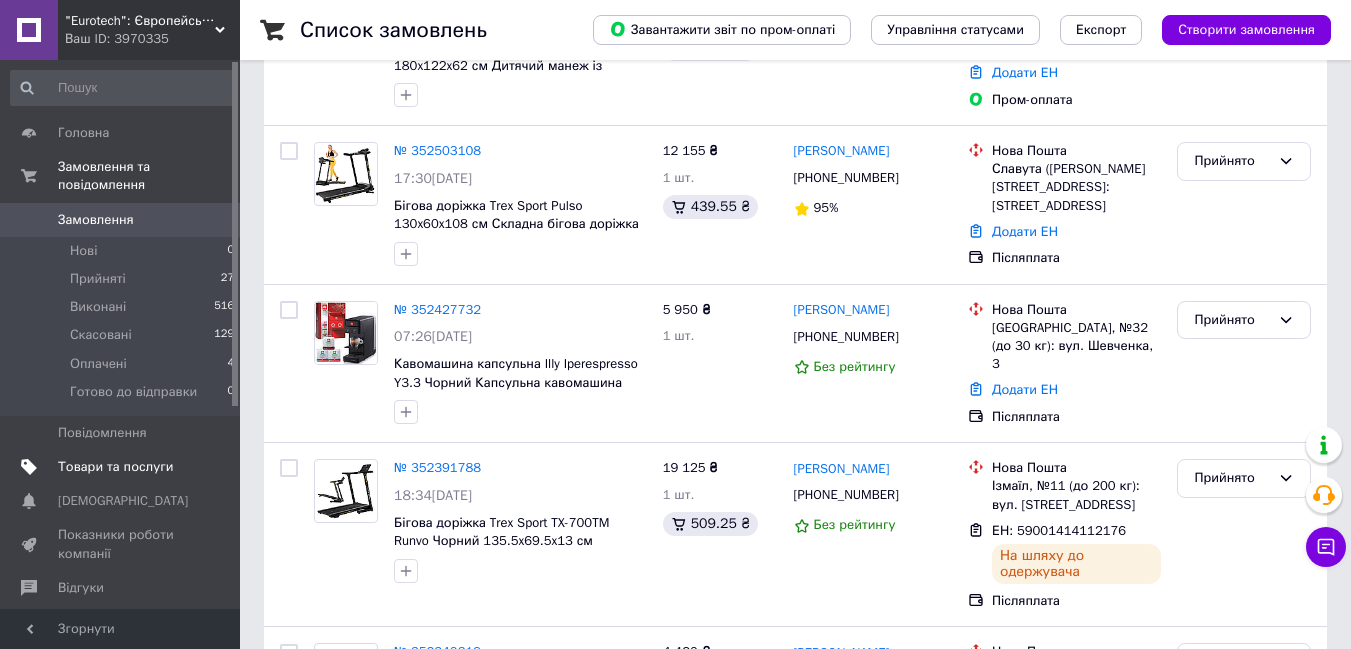 click on "Товари та послуги" at bounding box center [115, 467] 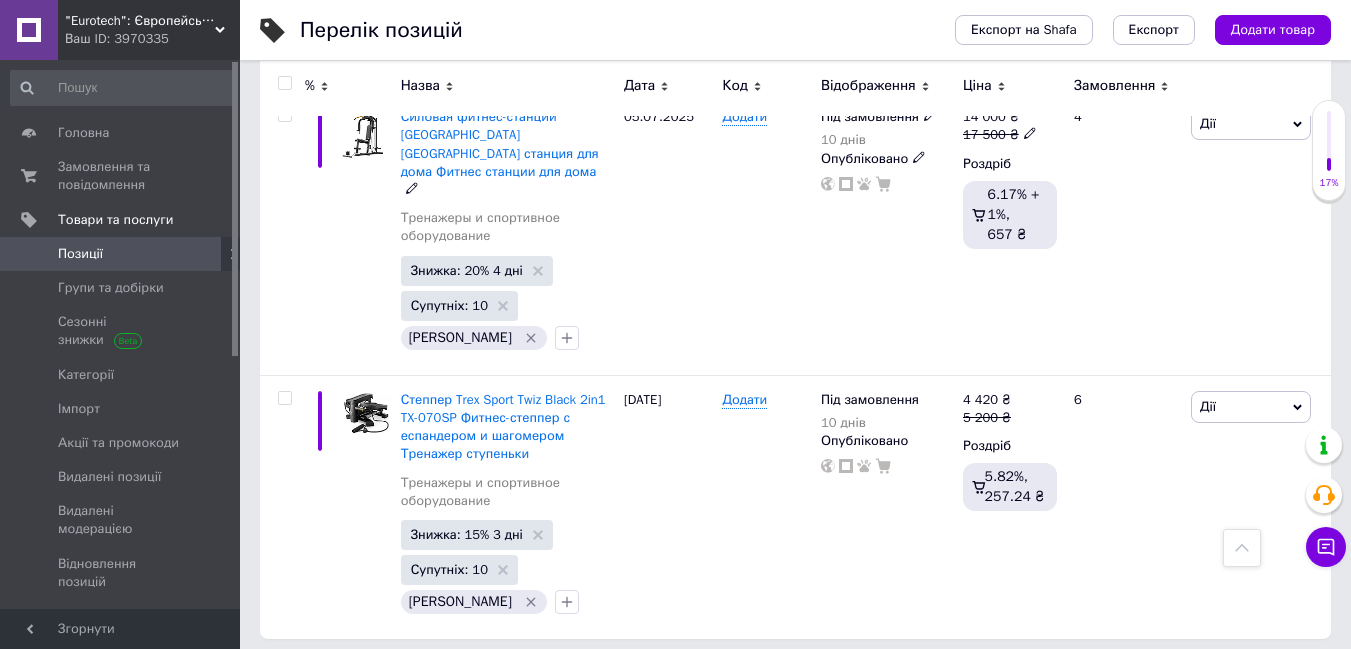 scroll, scrollTop: 4265, scrollLeft: 0, axis: vertical 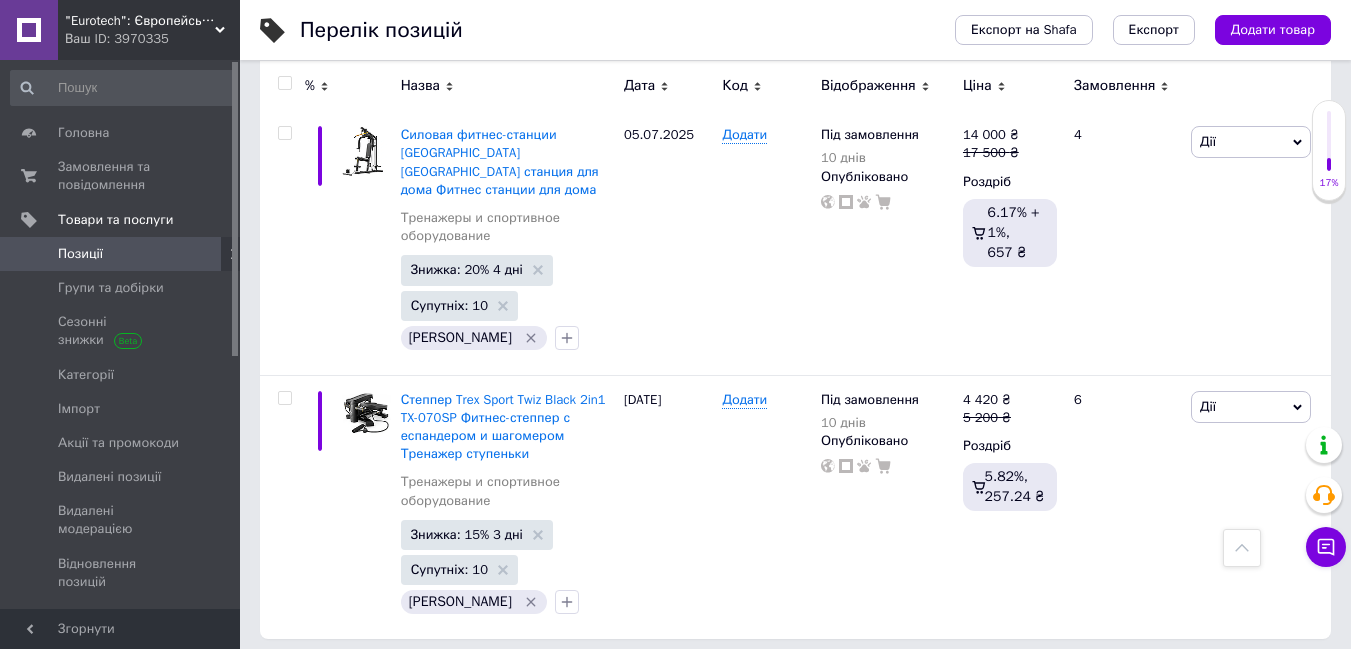 click on "2" at bounding box center (327, 680) 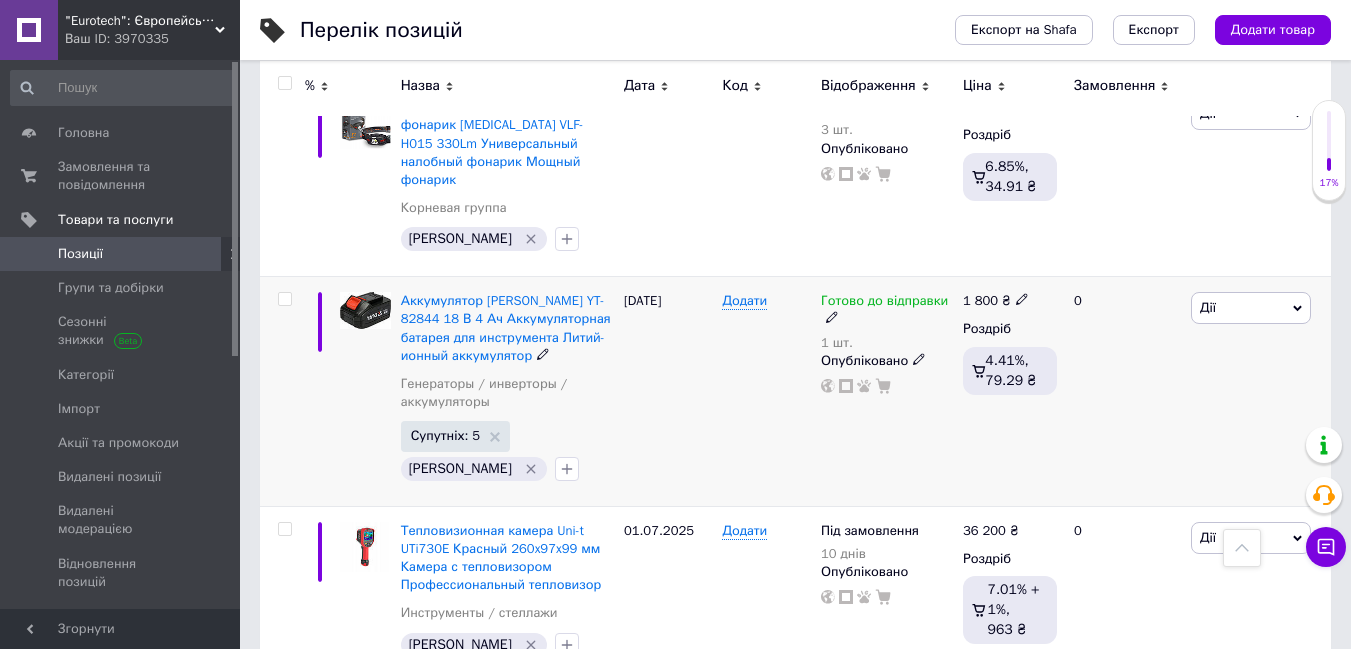 scroll, scrollTop: 1165, scrollLeft: 0, axis: vertical 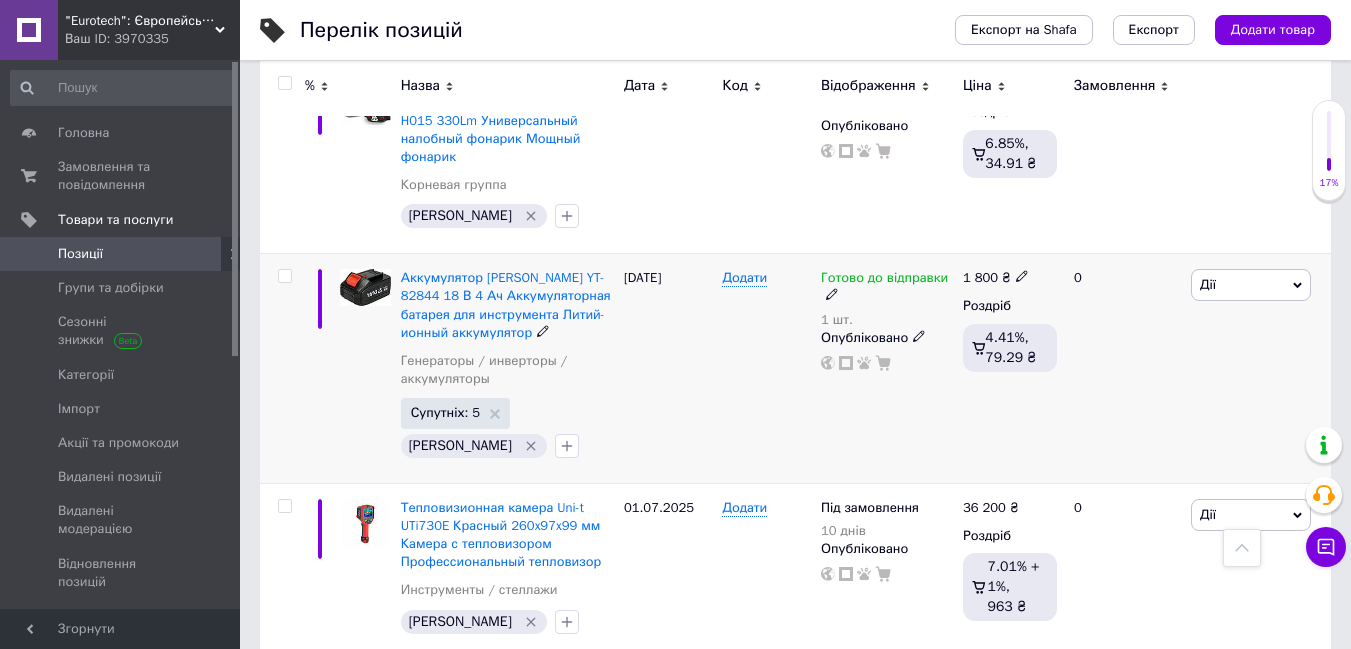 click on "Готово до відправки" at bounding box center (884, 280) 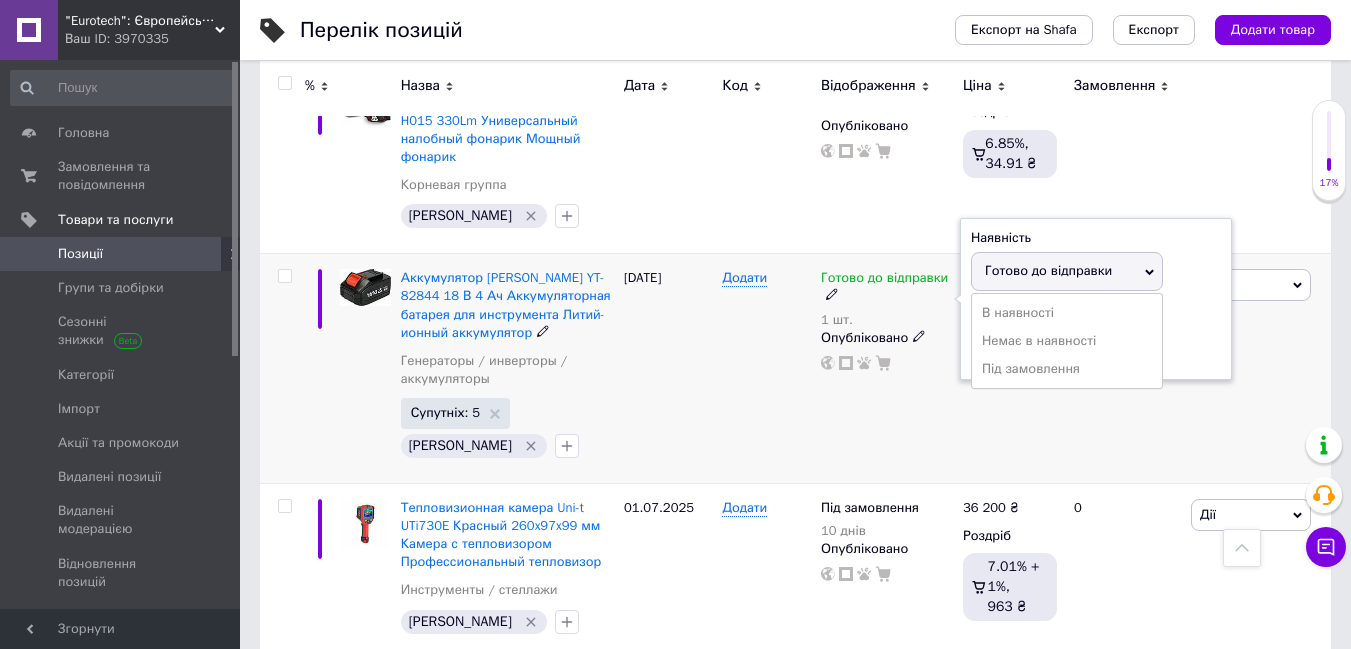 click on "Готово до відправки" at bounding box center (1048, 270) 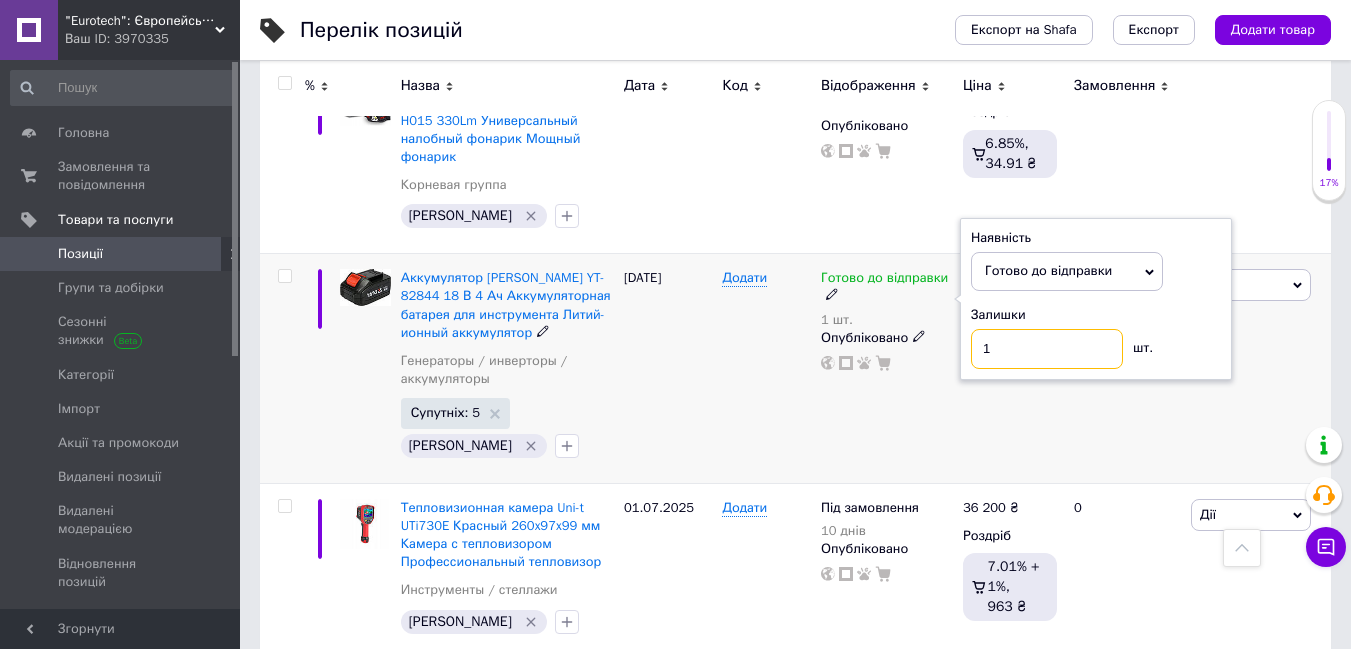drag, startPoint x: 1017, startPoint y: 316, endPoint x: 976, endPoint y: 317, distance: 41.01219 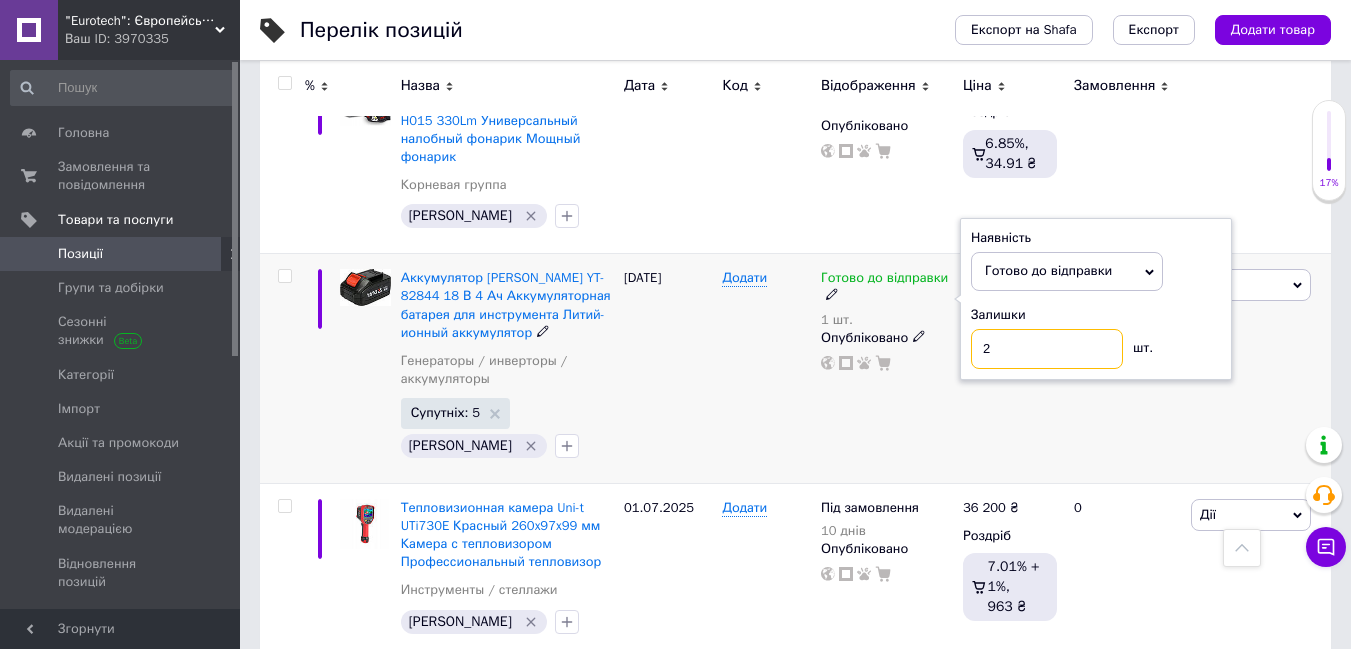 type on "2" 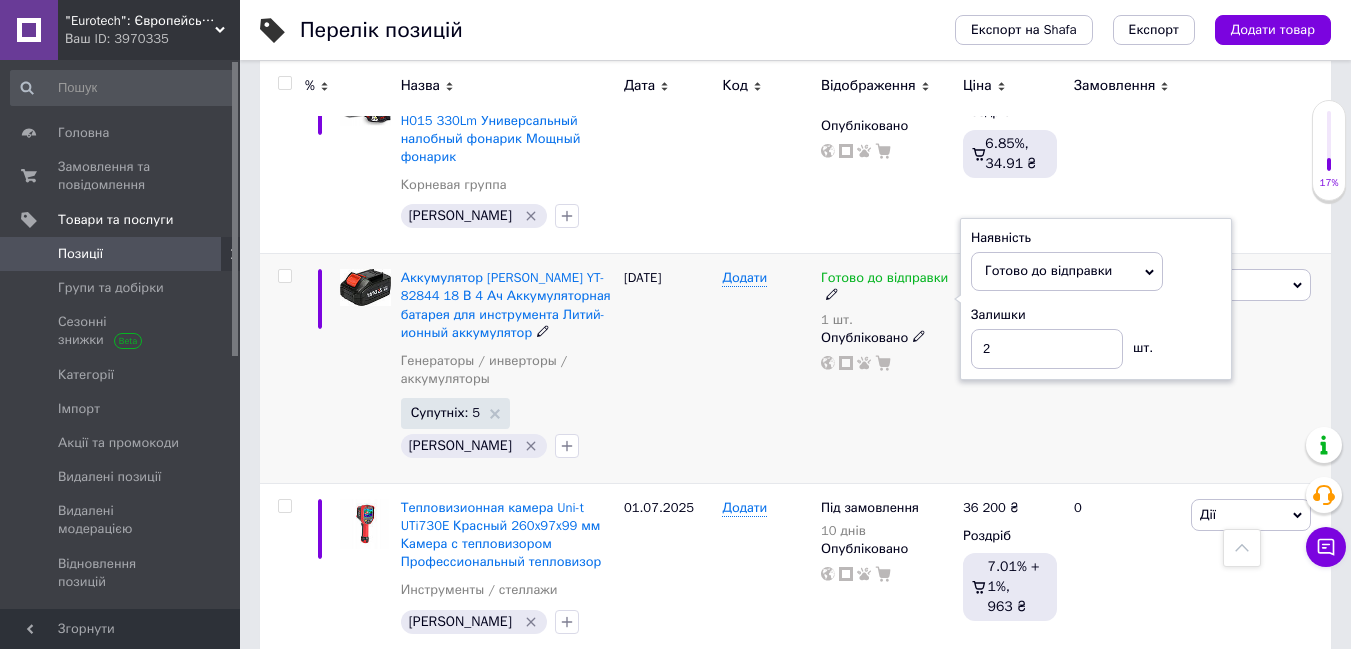 click on "Готово до відправки 1 шт. Наявність [PERSON_NAME] до відправки В наявності Немає в наявності Під замовлення Залишки 2 шт. Опубліковано" at bounding box center [887, 368] 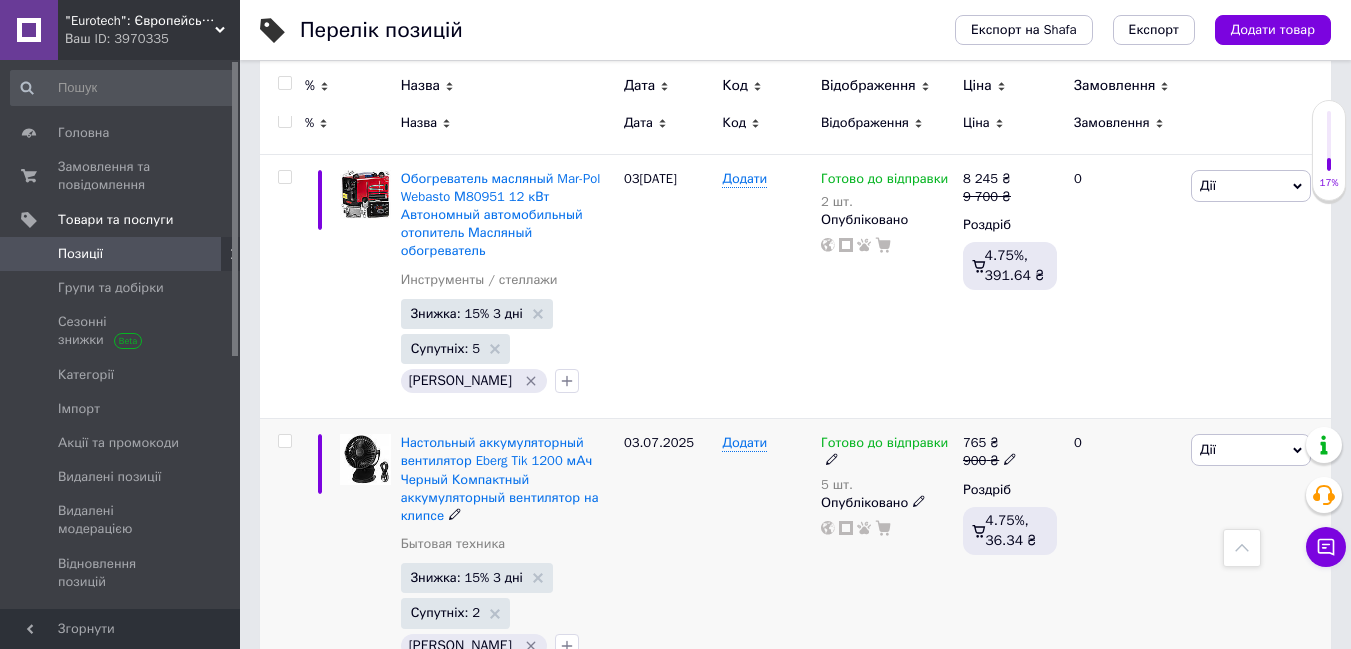 scroll, scrollTop: 265, scrollLeft: 0, axis: vertical 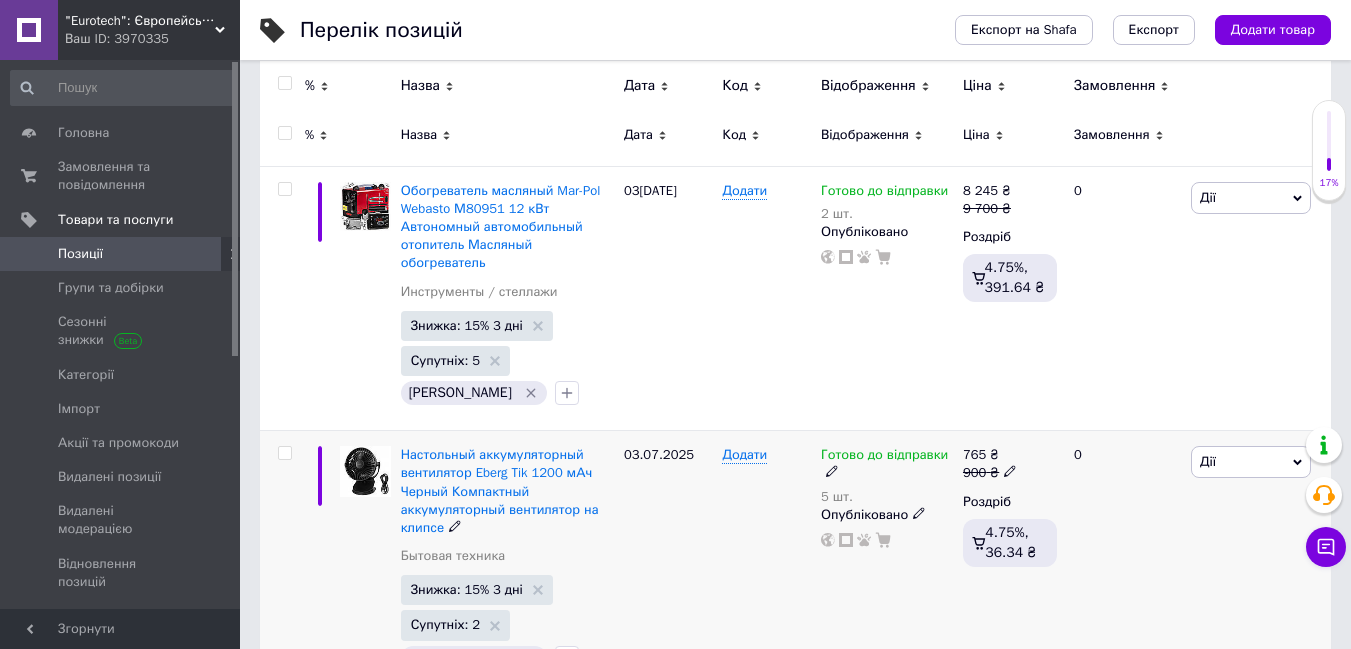 click on "Готово до відправки" at bounding box center (884, 457) 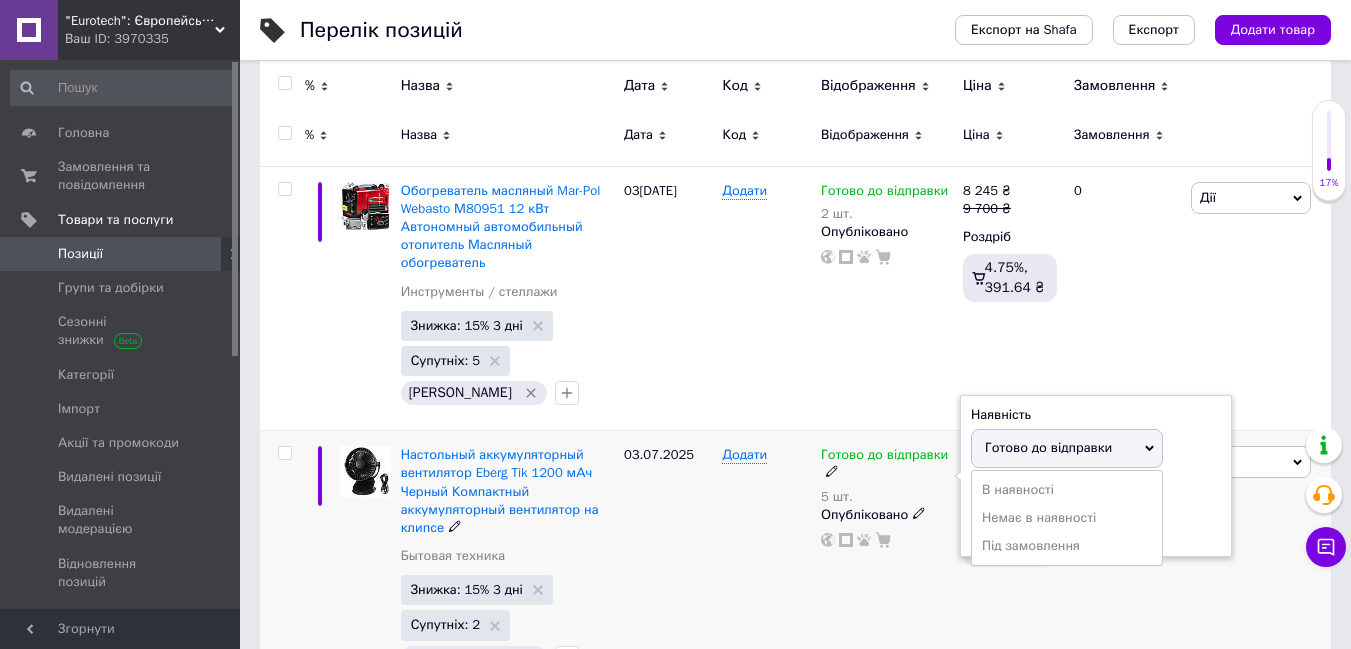 click on "Готово до відправки" at bounding box center (1048, 447) 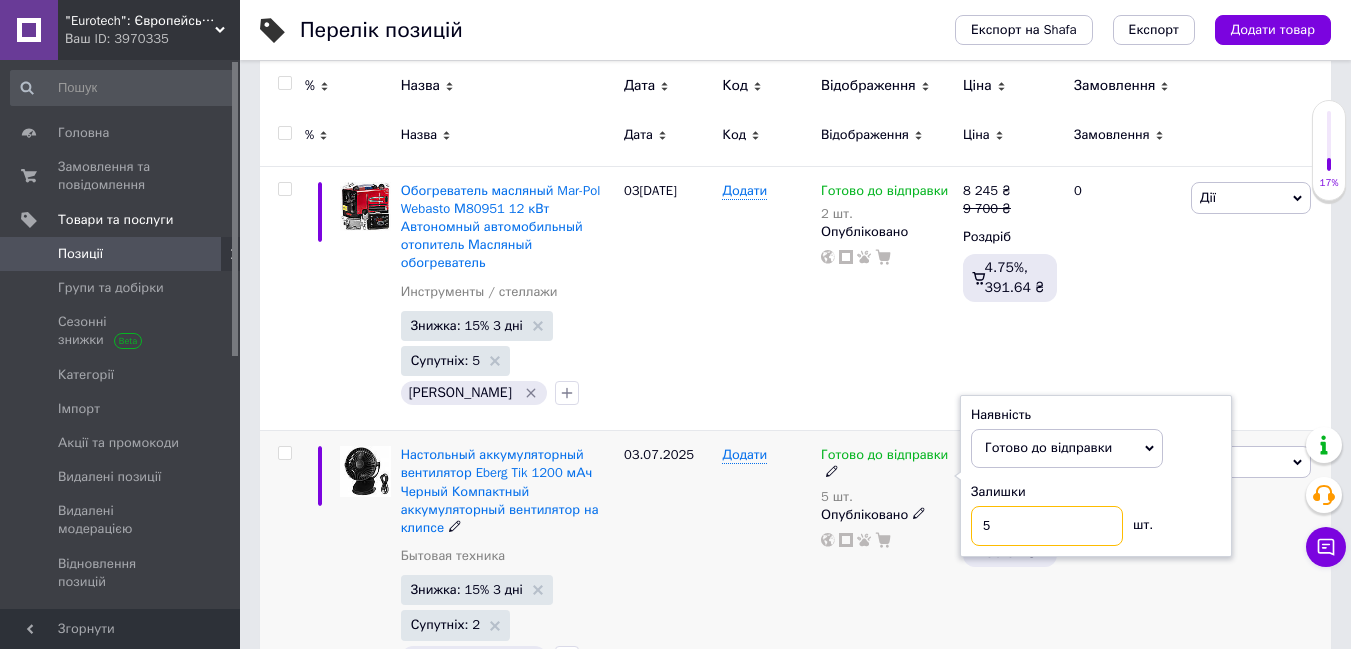 drag, startPoint x: 1019, startPoint y: 511, endPoint x: 967, endPoint y: 519, distance: 52.611786 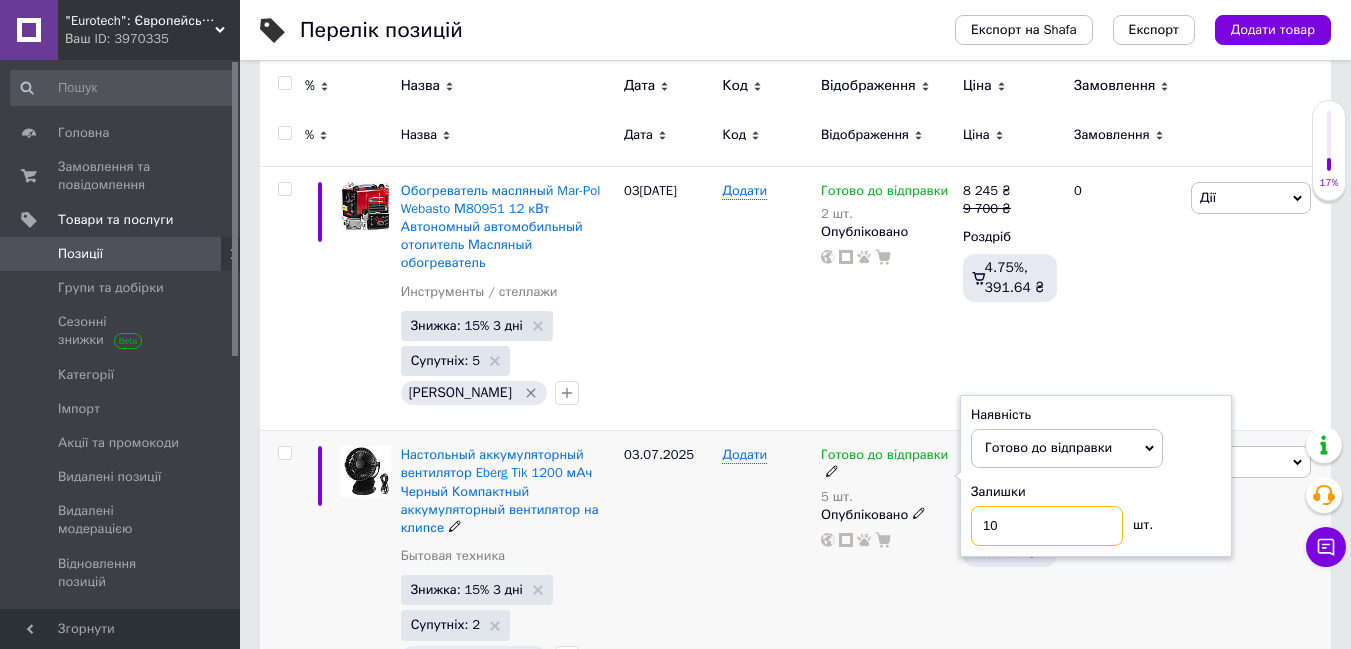 type on "10" 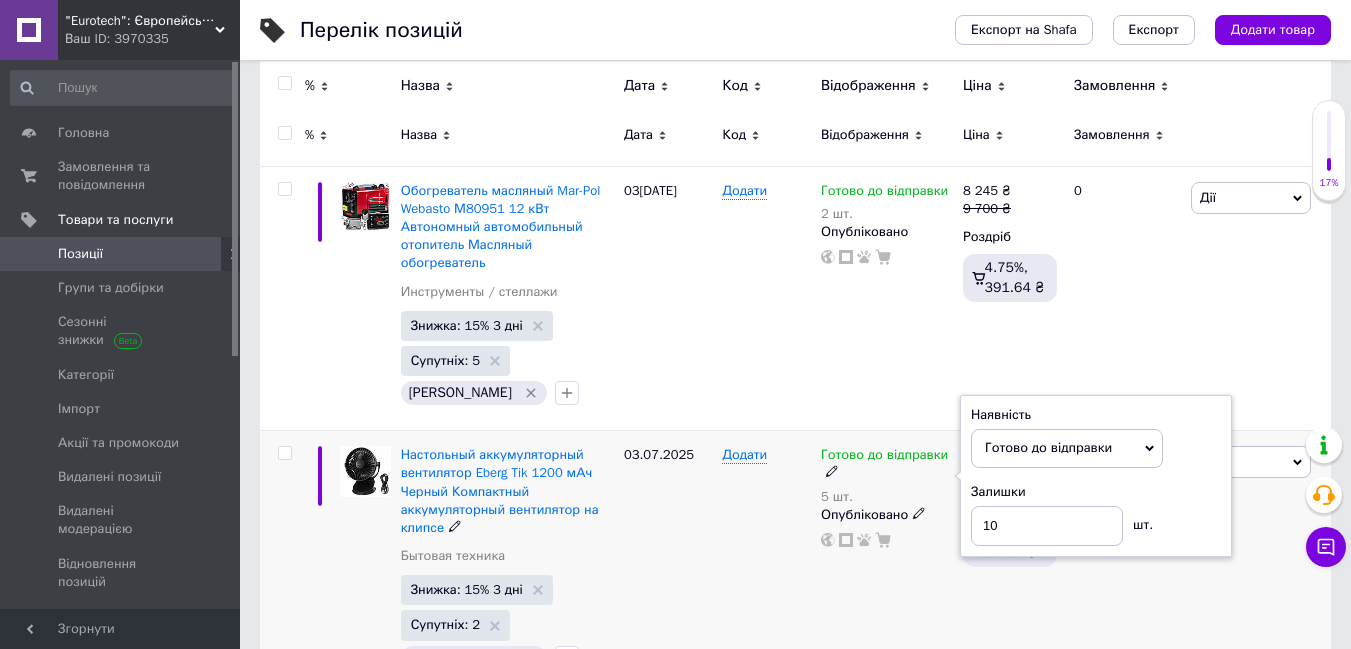 click on "765   ₴ 900   ₴ Роздріб 4.75%, 36.34 ₴" at bounding box center (1010, 563) 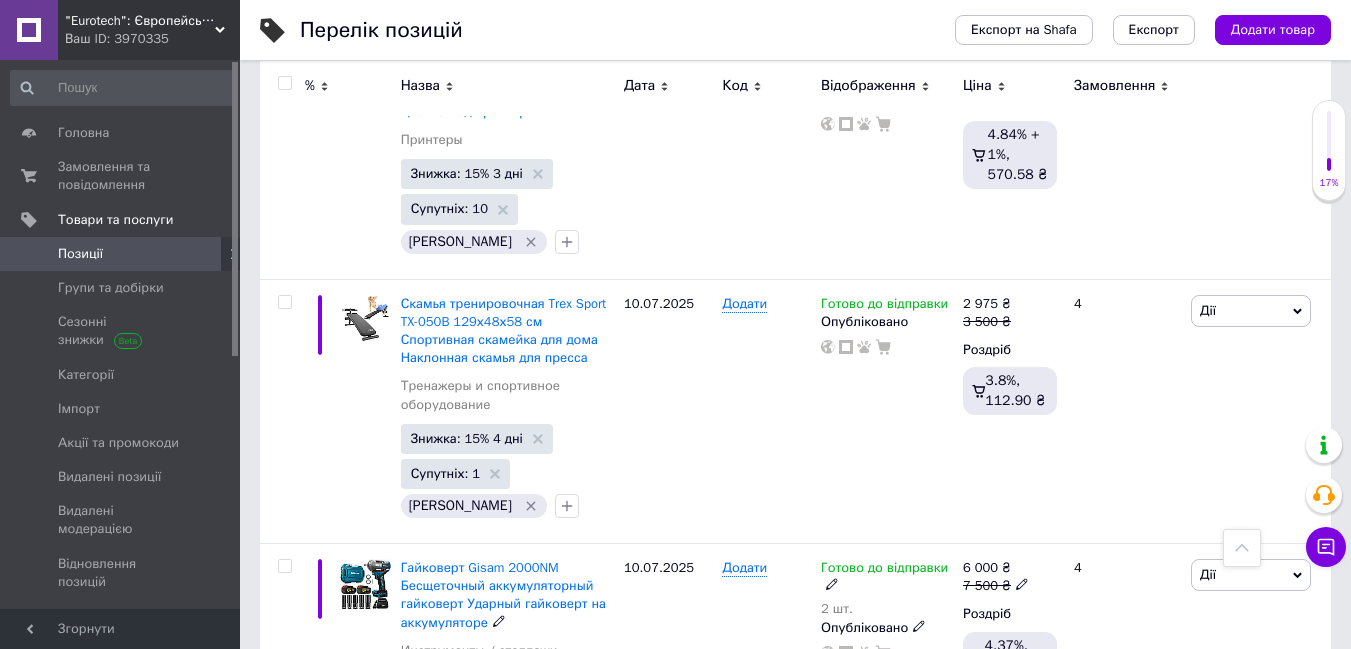 scroll, scrollTop: 4516, scrollLeft: 0, axis: vertical 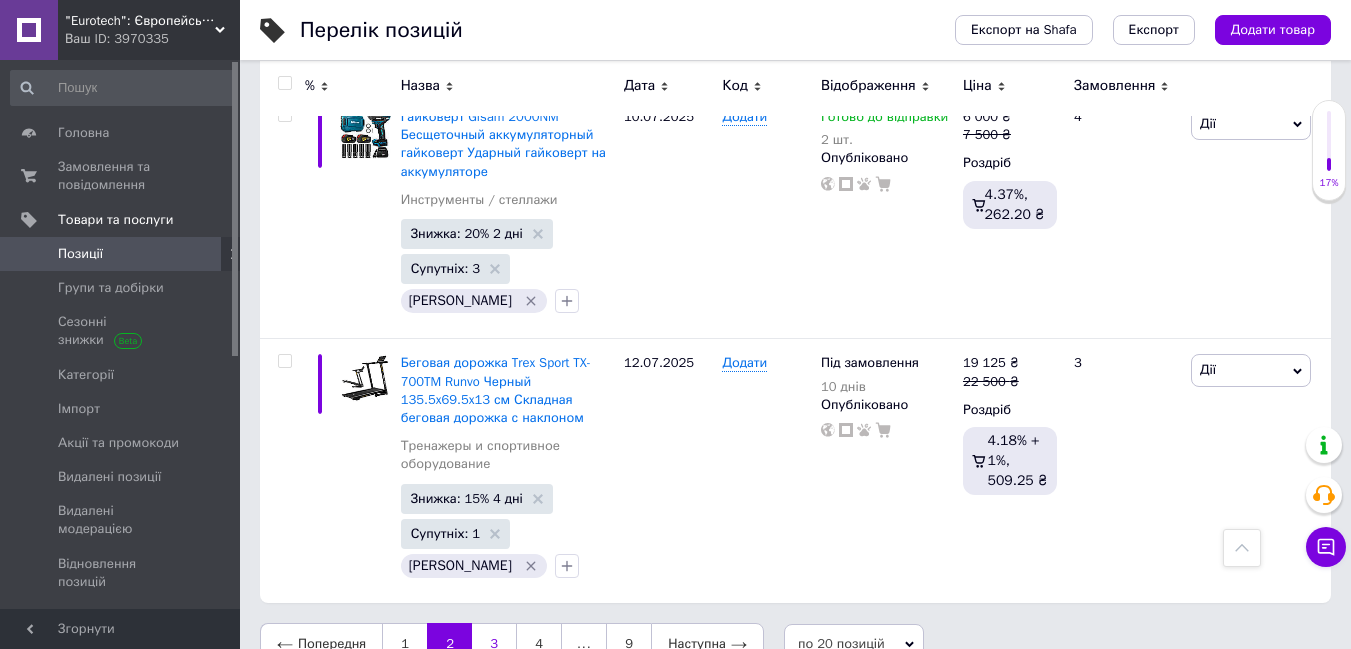 click on "3" at bounding box center [494, 644] 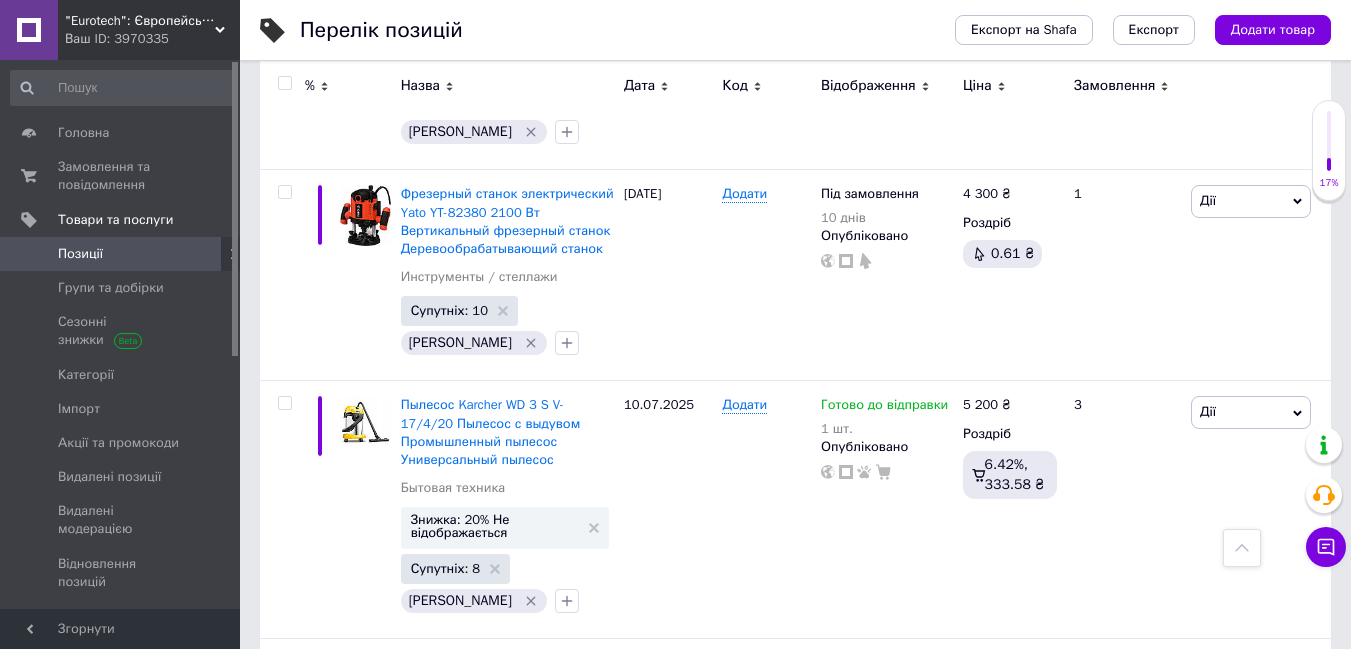 scroll, scrollTop: 3358, scrollLeft: 0, axis: vertical 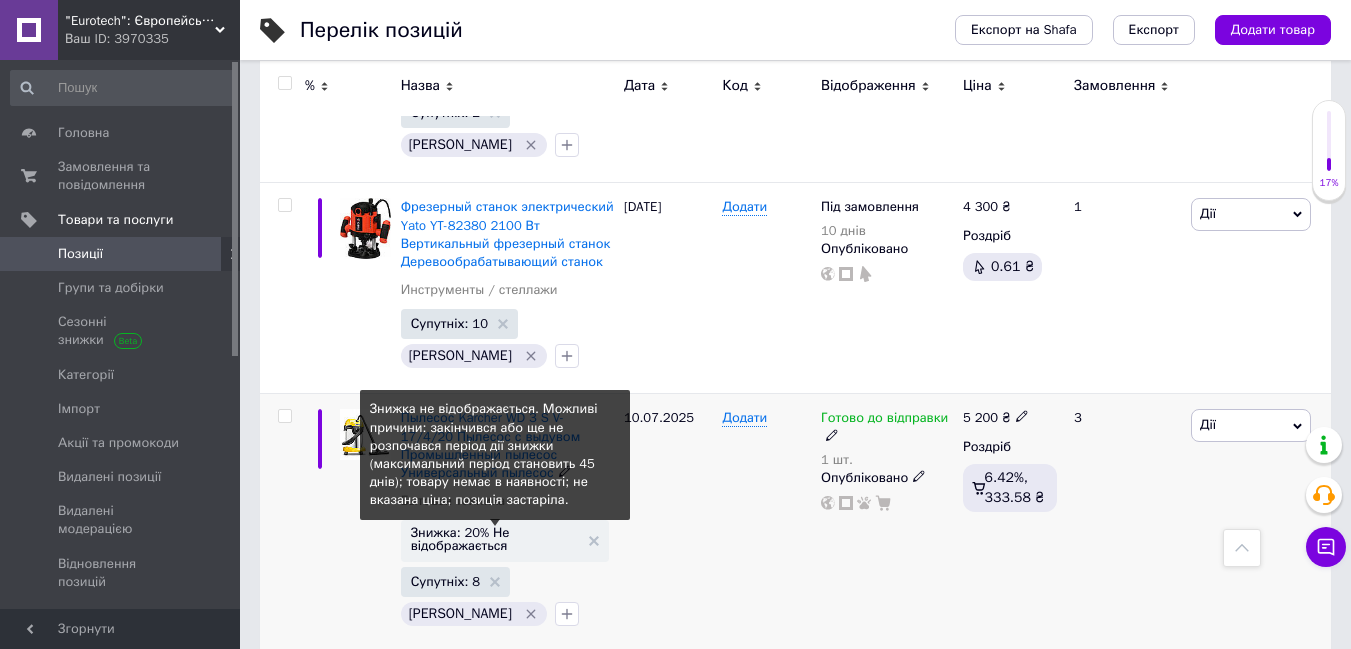 click on "Знижка: 20% Не відображається" at bounding box center (495, 539) 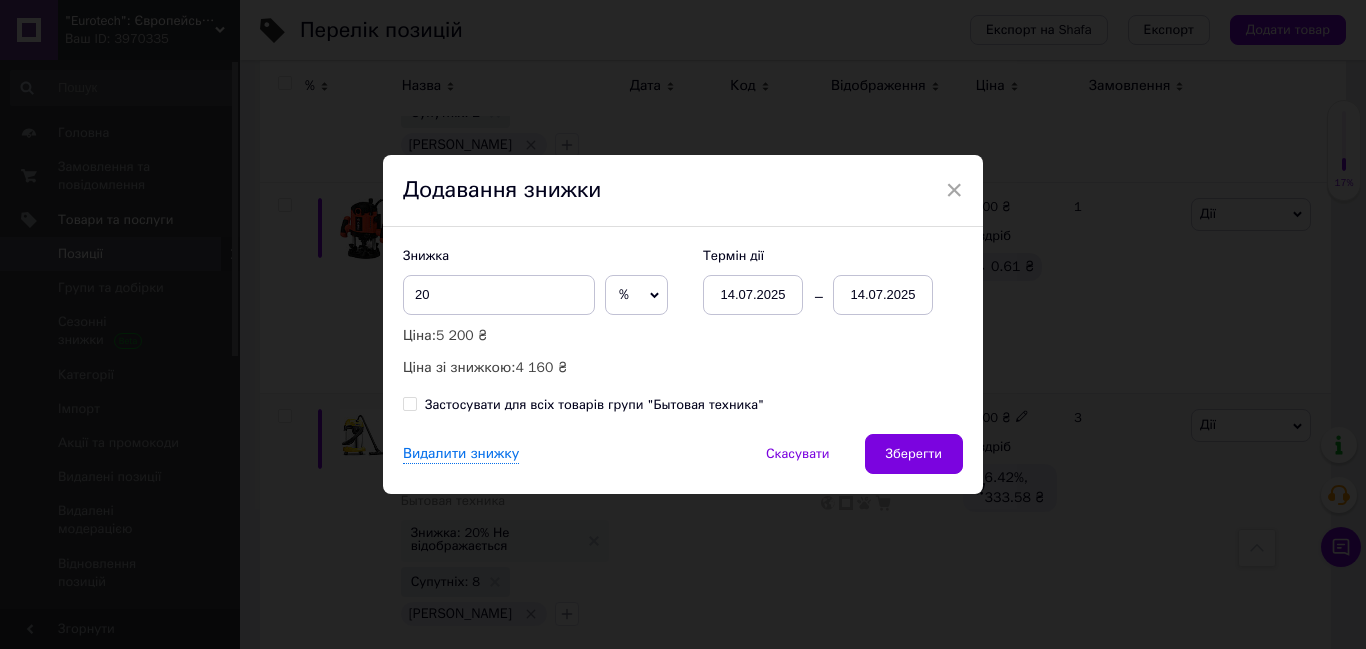 click on "14.07.2025" at bounding box center [753, 295] 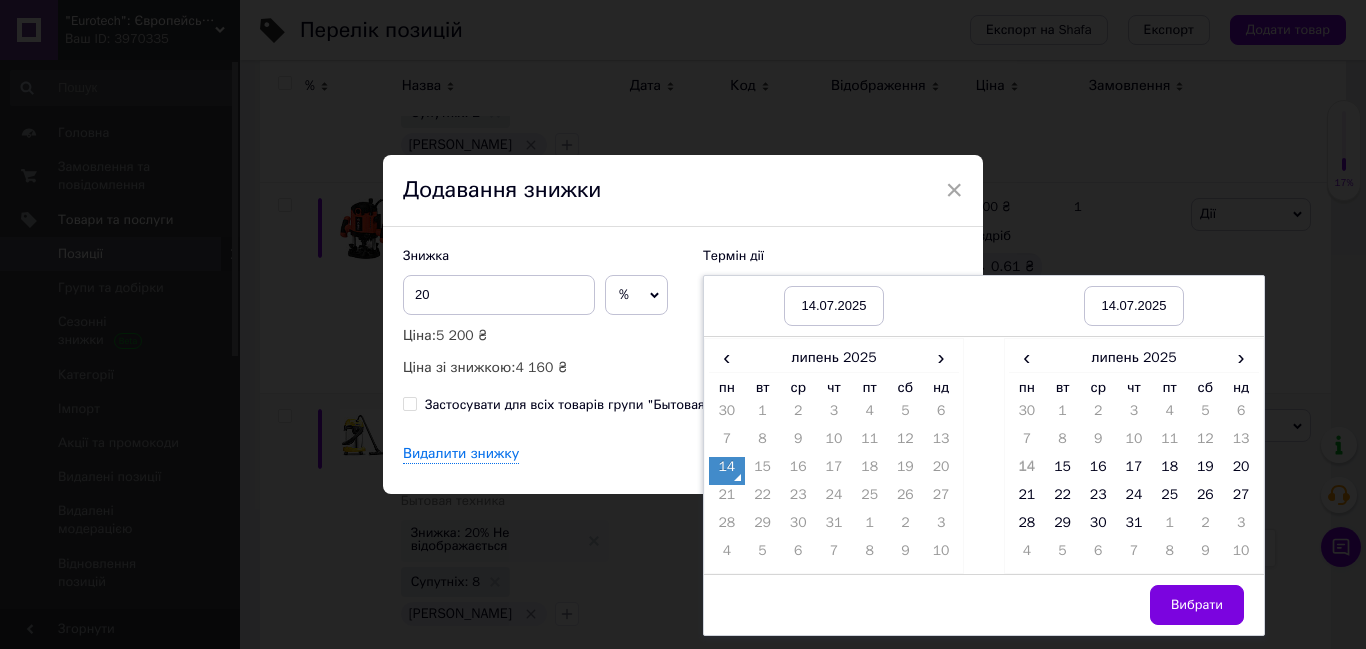 click on "14" at bounding box center [727, 471] 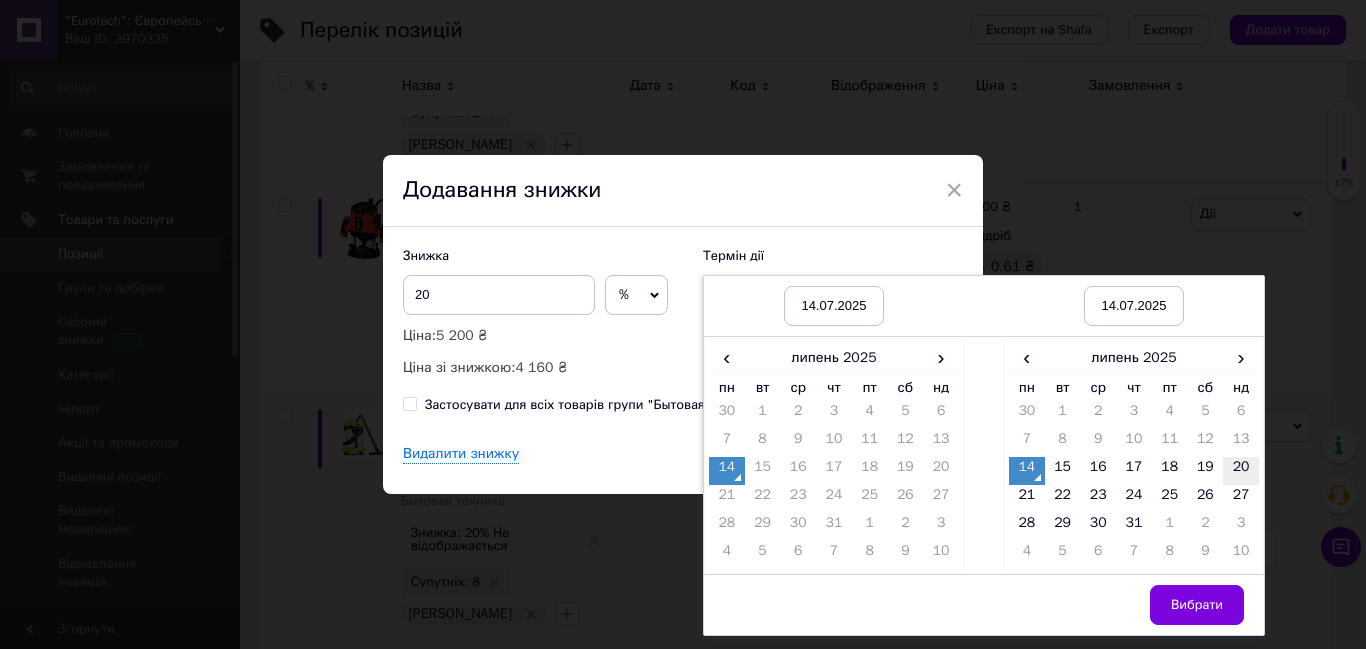 click on "20" at bounding box center [1241, 471] 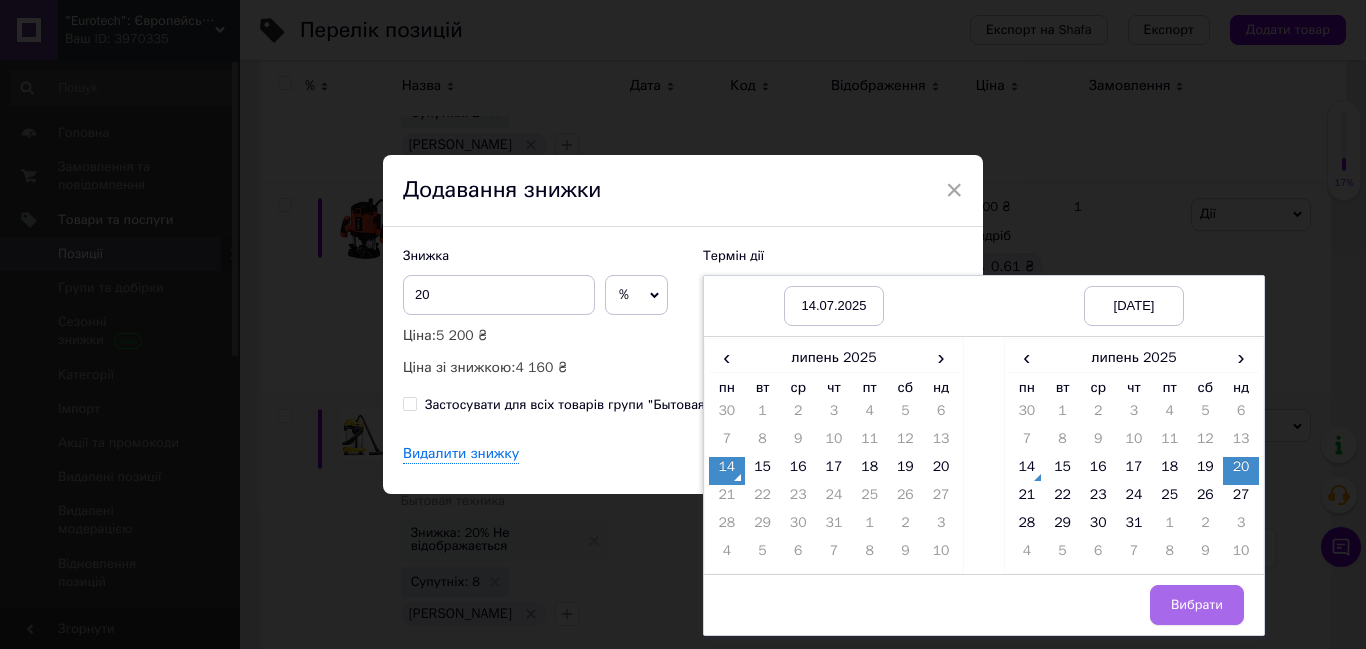 click on "Вибрати" at bounding box center [1197, 605] 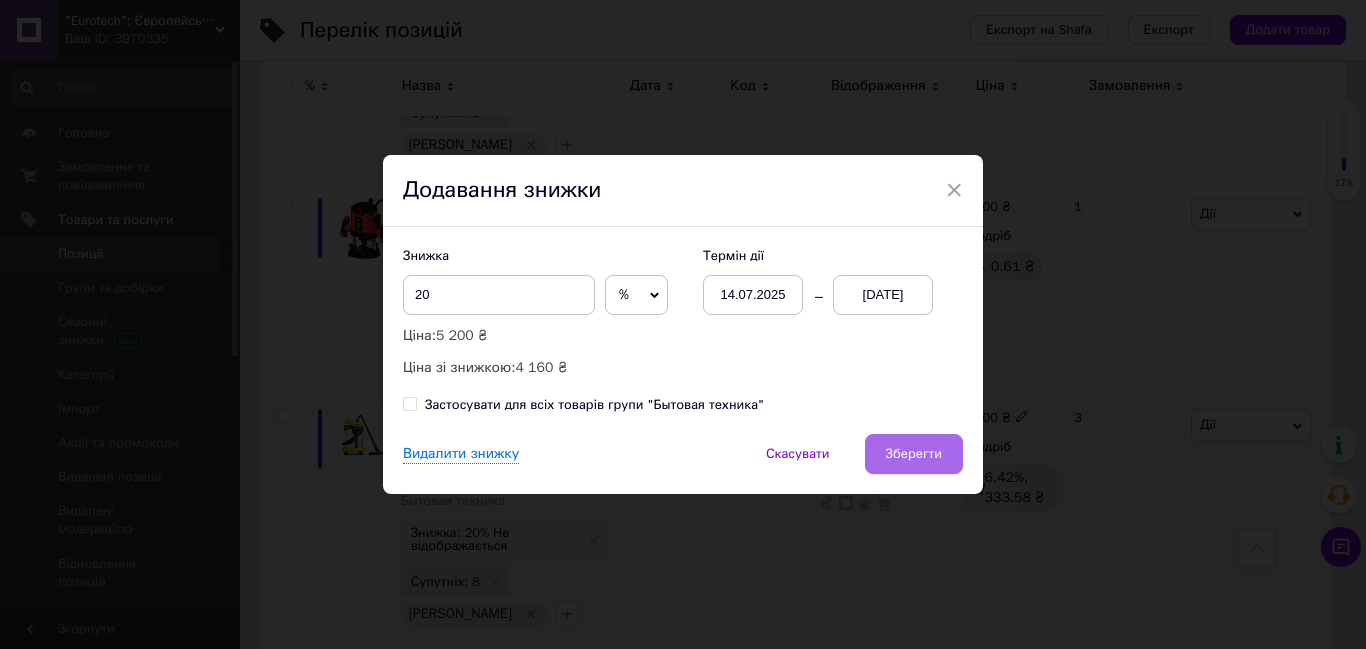 click on "Зберегти" at bounding box center [914, 454] 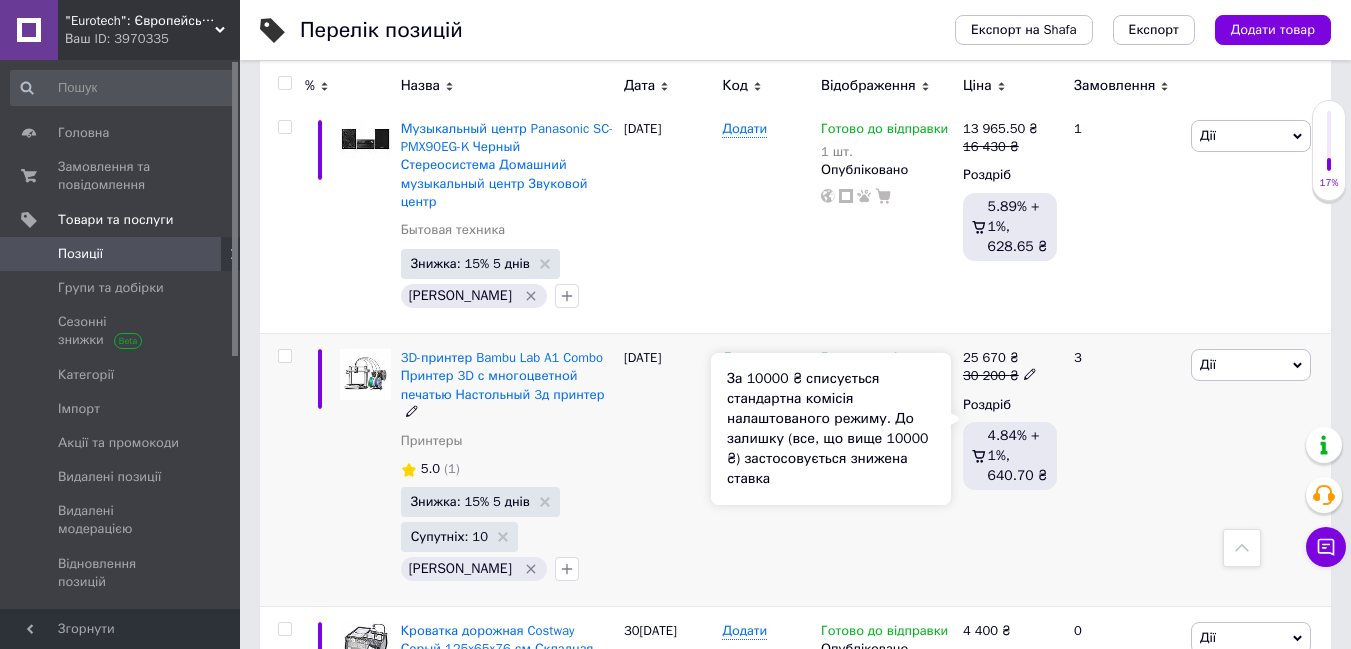 scroll, scrollTop: 1158, scrollLeft: 0, axis: vertical 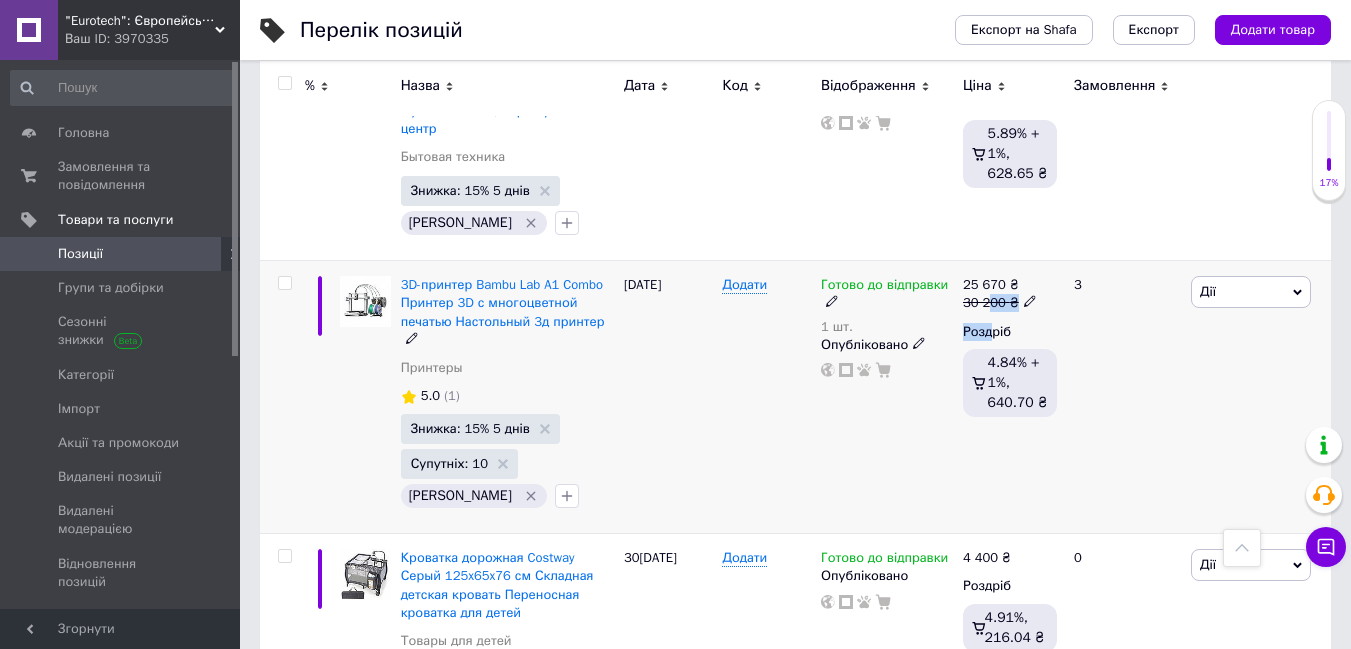 click on "25 670   ₴ 30 200   ₴ Роздріб 4.84% + 1%, 640.70 ₴" at bounding box center [1010, 350] 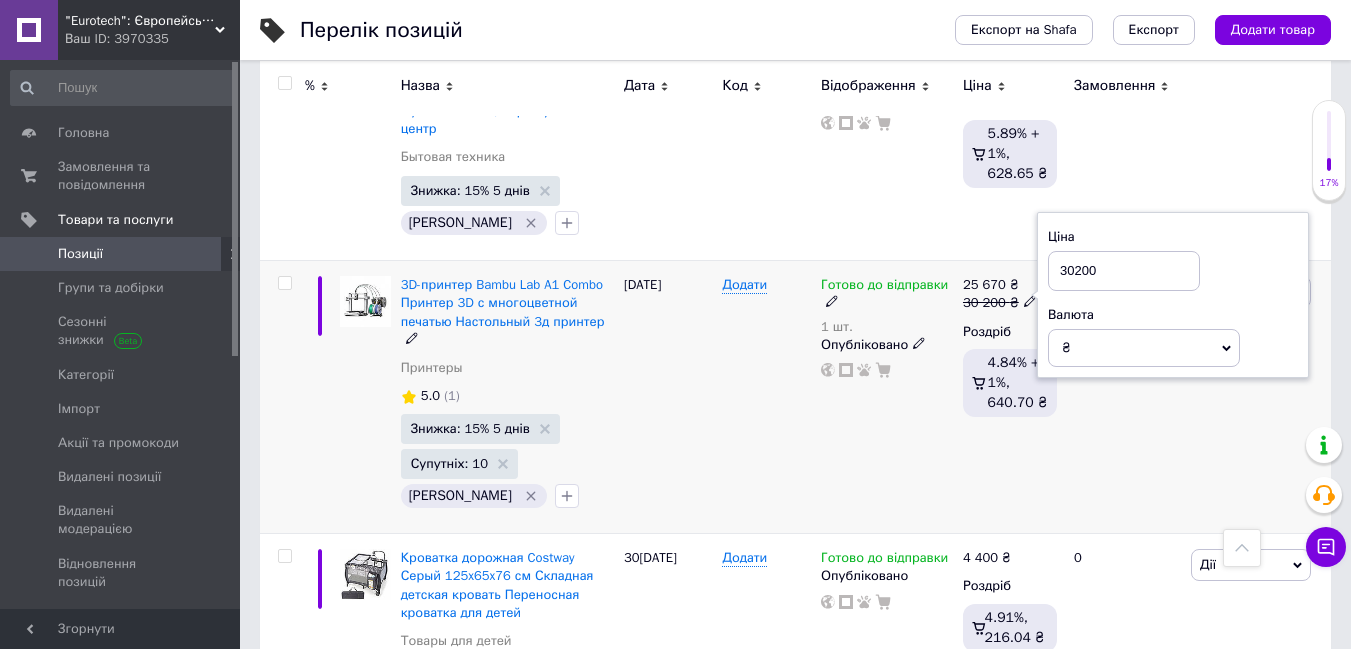 click on "30200" at bounding box center [1124, 271] 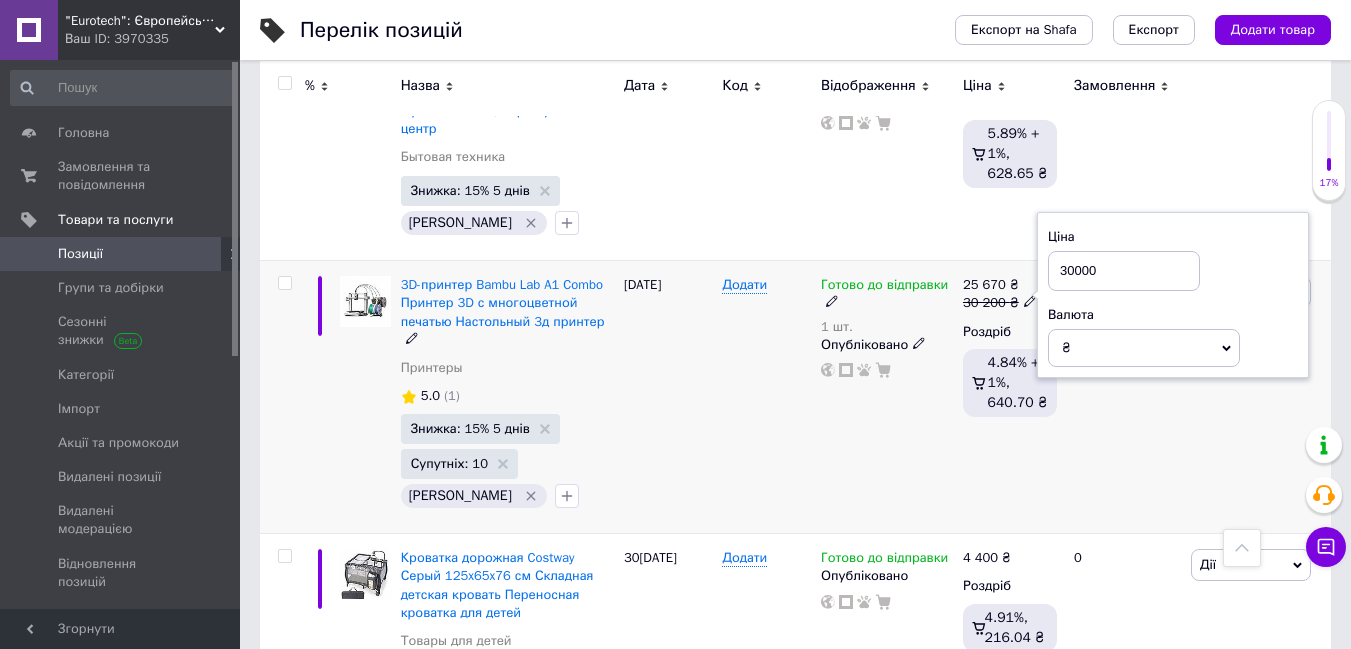 type on "30000" 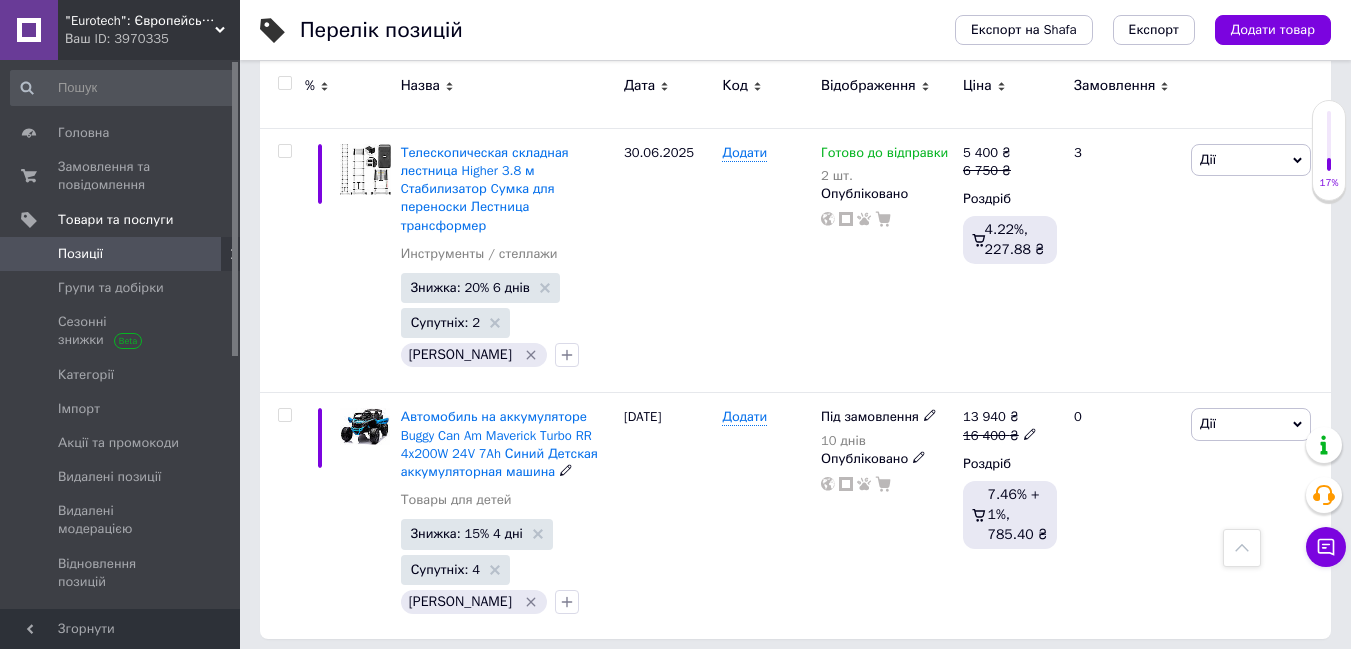 scroll, scrollTop: 4547, scrollLeft: 0, axis: vertical 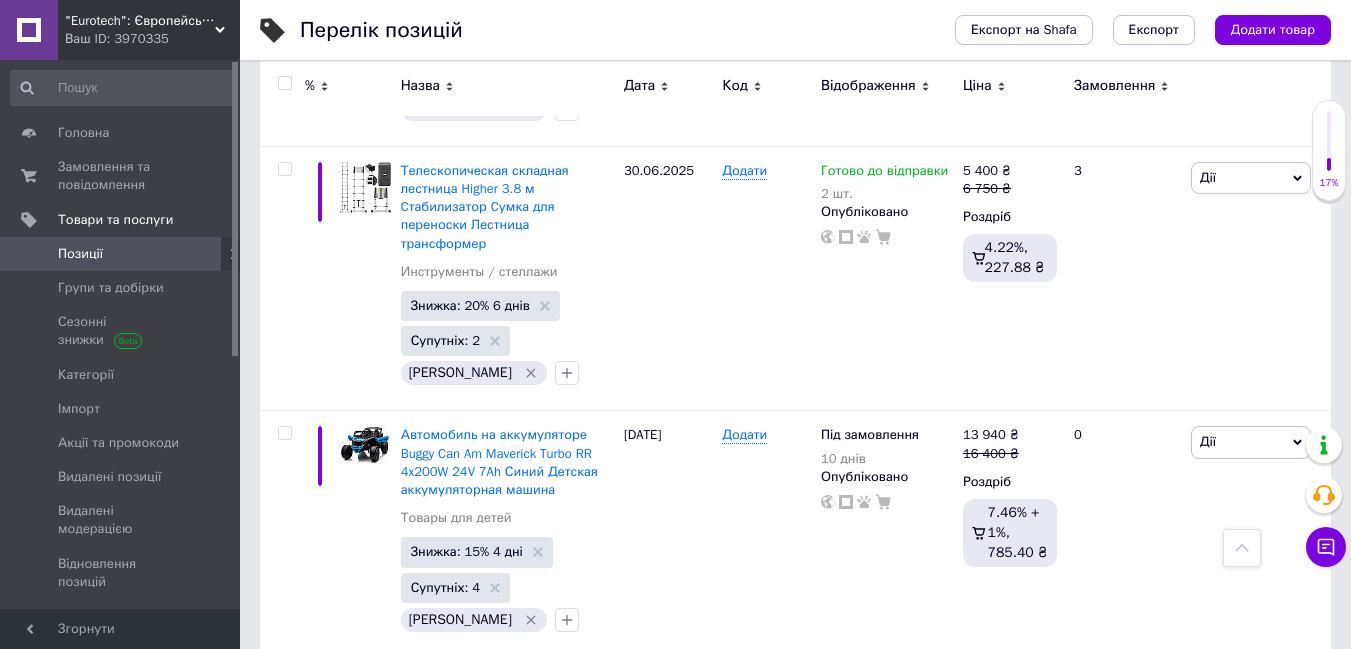 click on "4" at bounding box center (539, 698) 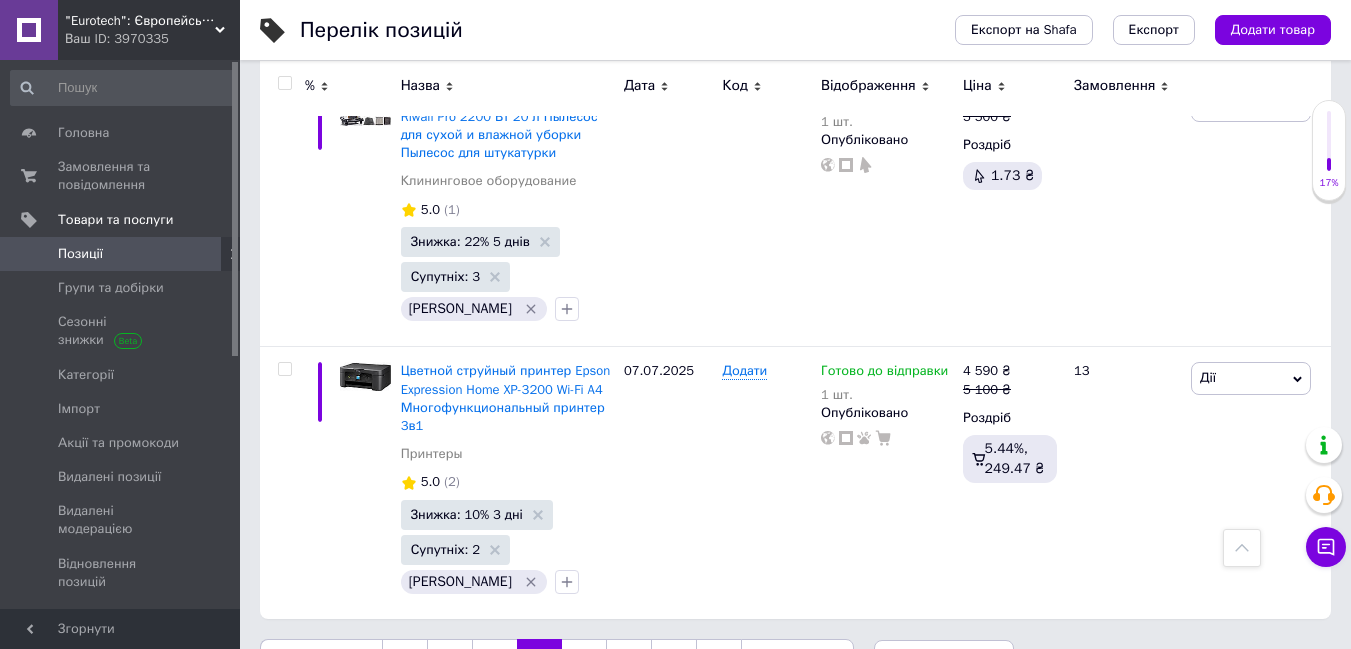 scroll, scrollTop: 4932, scrollLeft: 0, axis: vertical 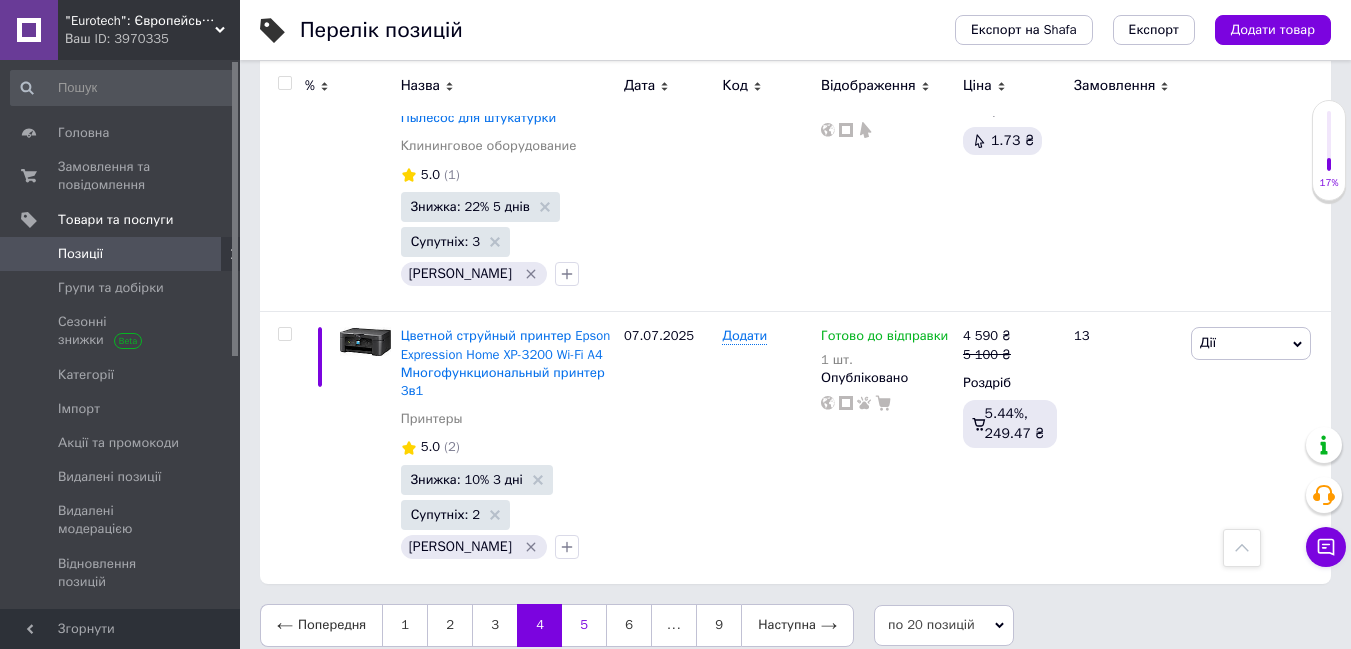 click on "5" at bounding box center (584, 625) 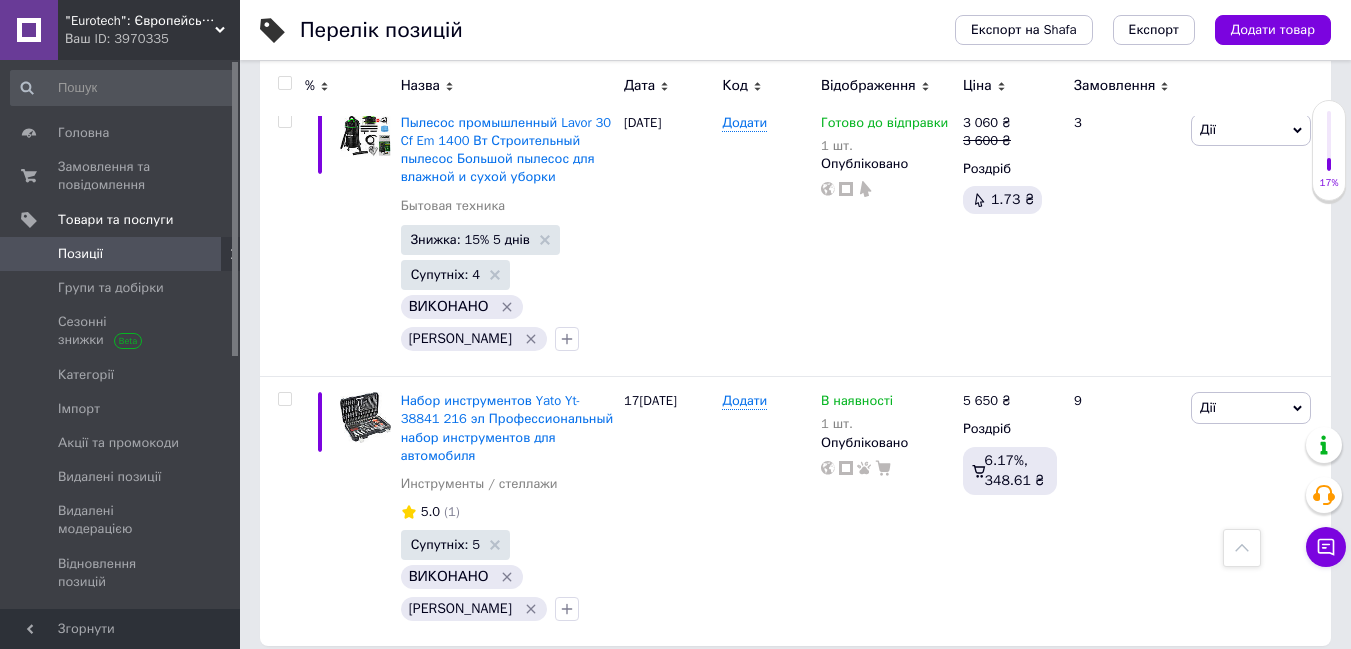 scroll, scrollTop: 5011, scrollLeft: 0, axis: vertical 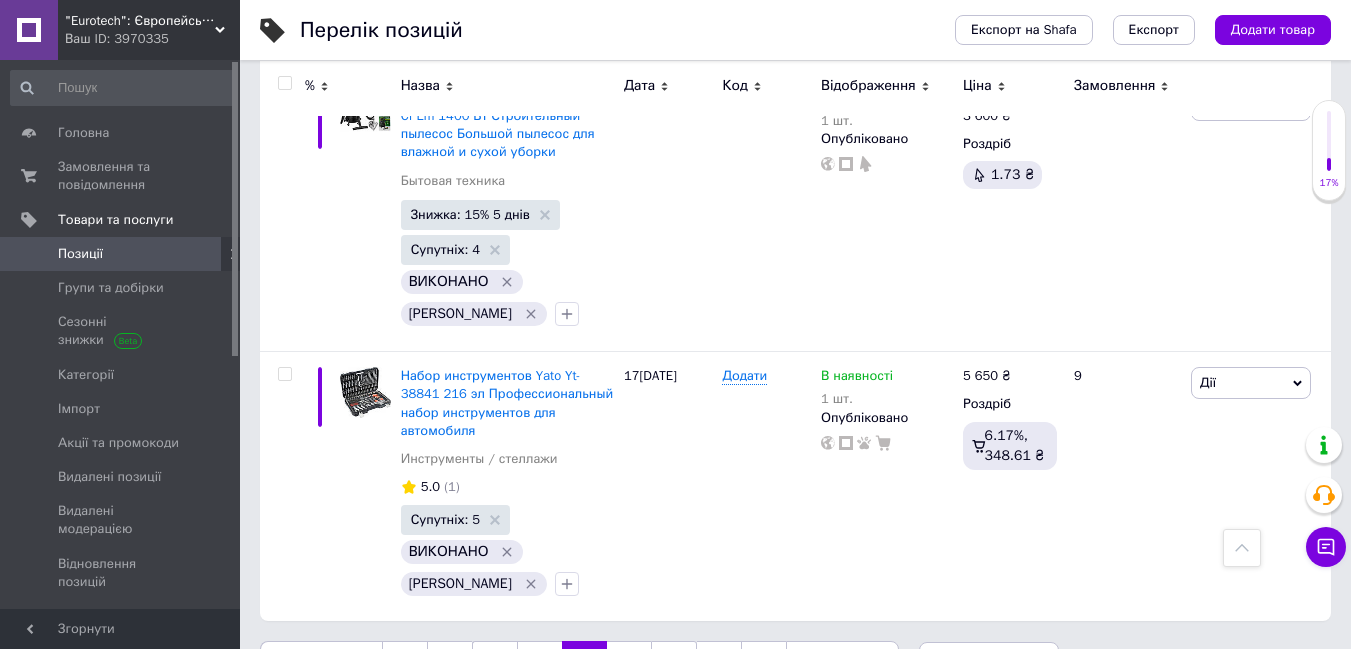 click on "6" at bounding box center [629, 662] 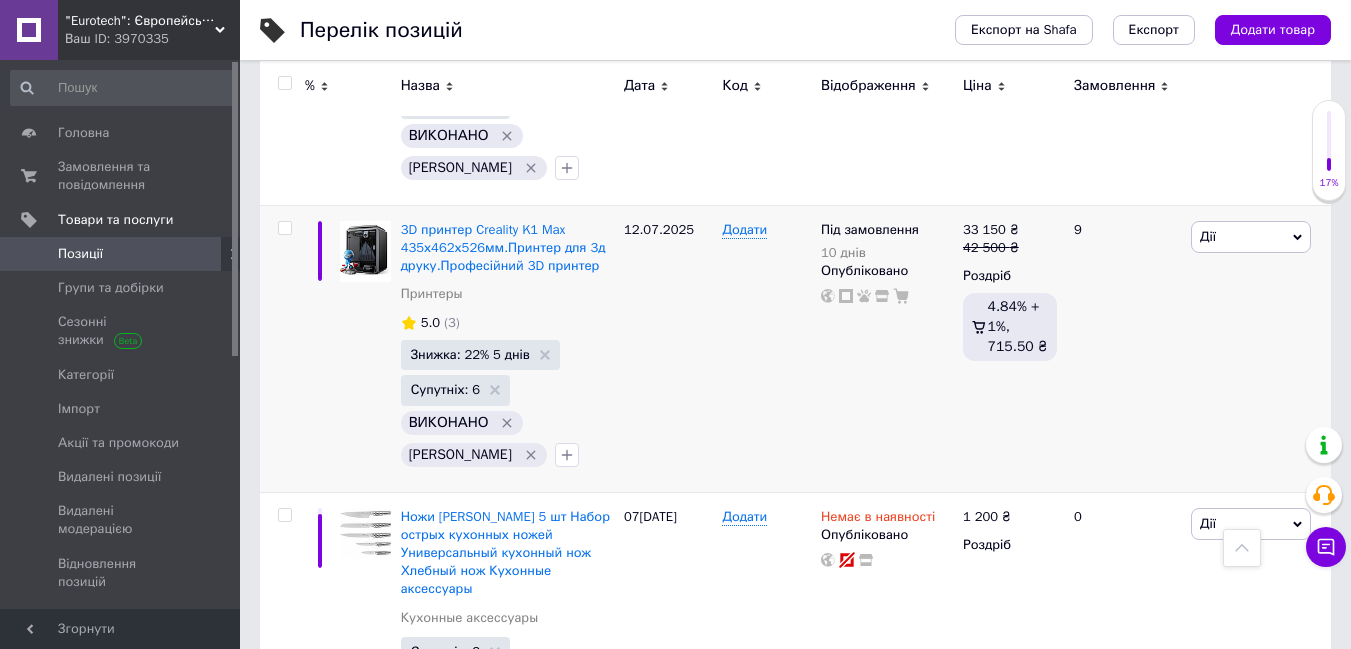 scroll, scrollTop: 5541, scrollLeft: 0, axis: vertical 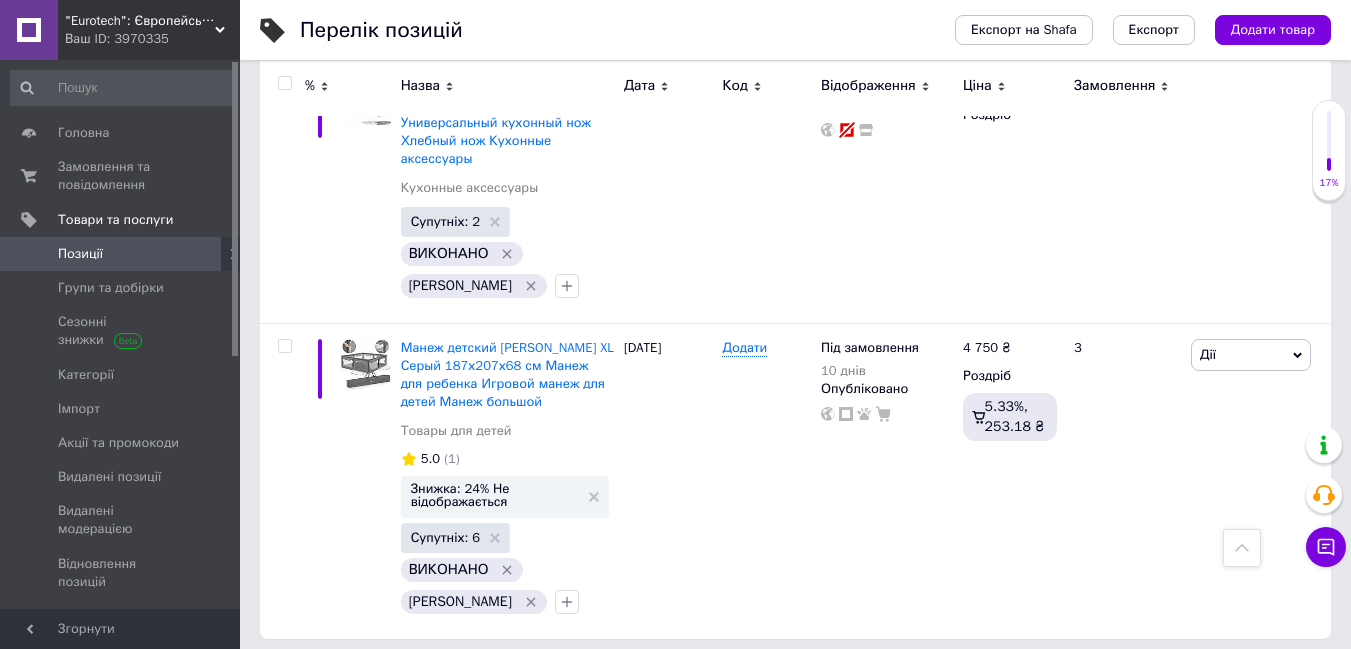 click on "7" at bounding box center [629, 680] 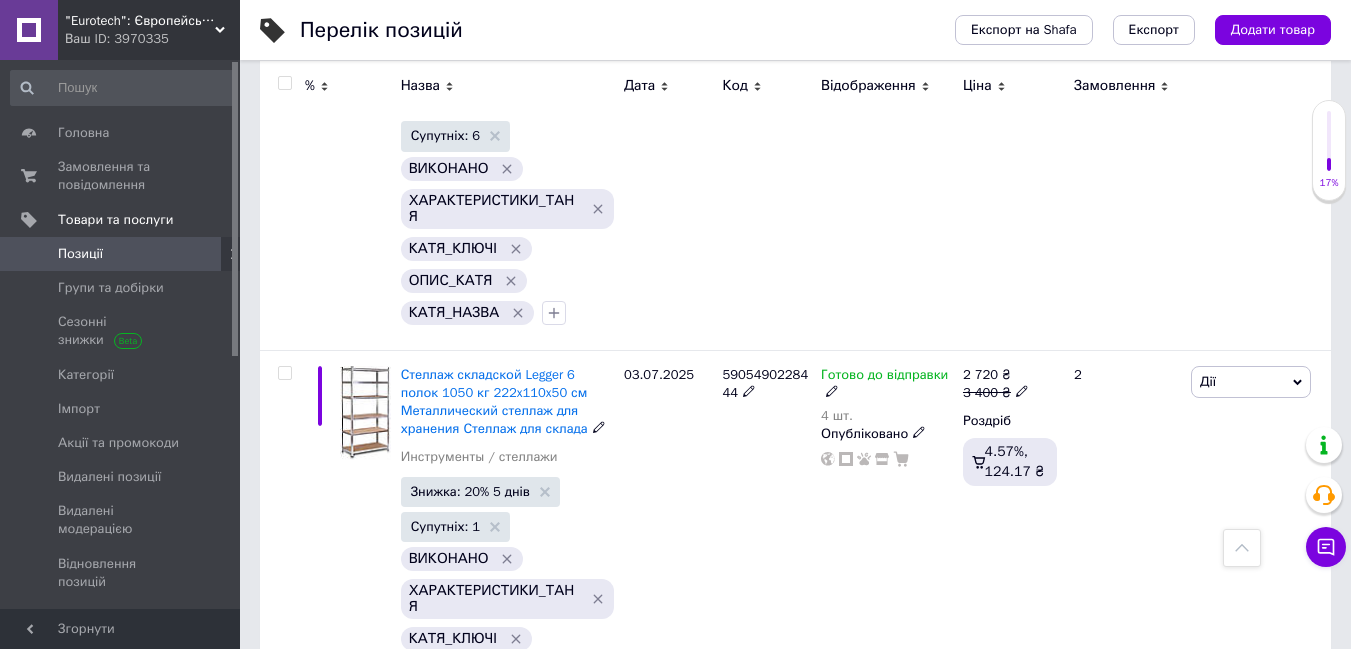 scroll, scrollTop: 7254, scrollLeft: 0, axis: vertical 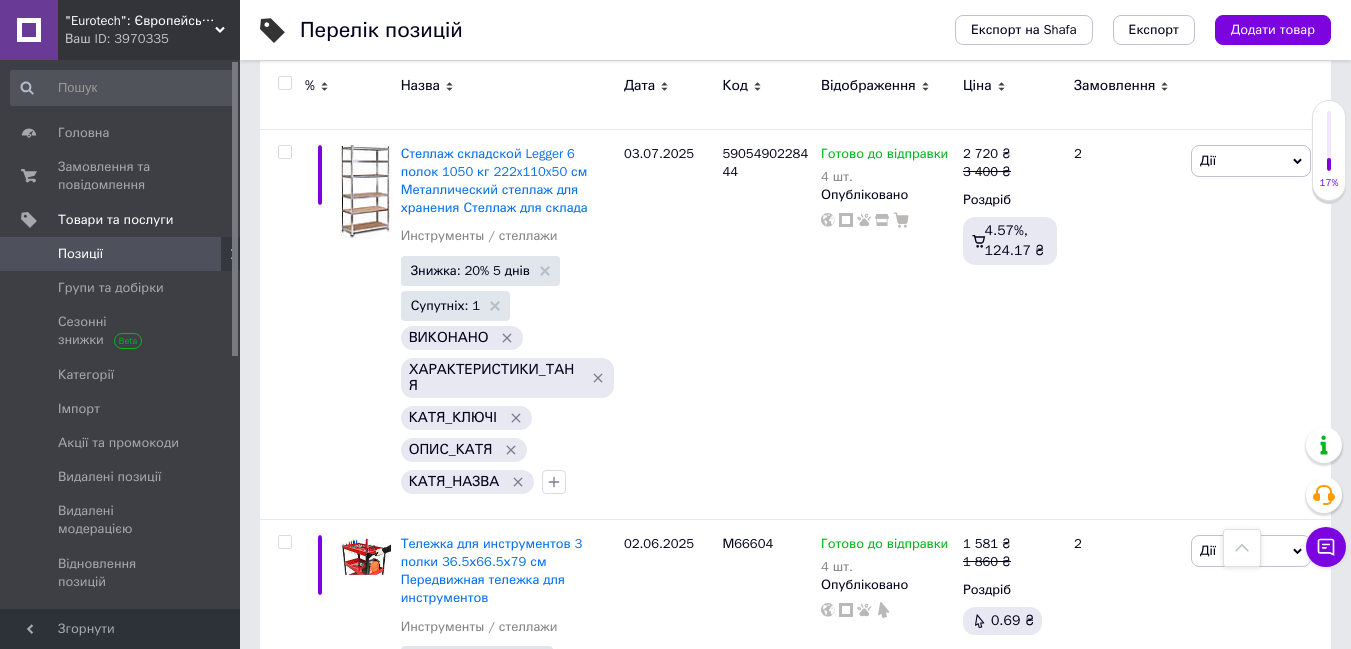 click on "8" at bounding box center [629, 950] 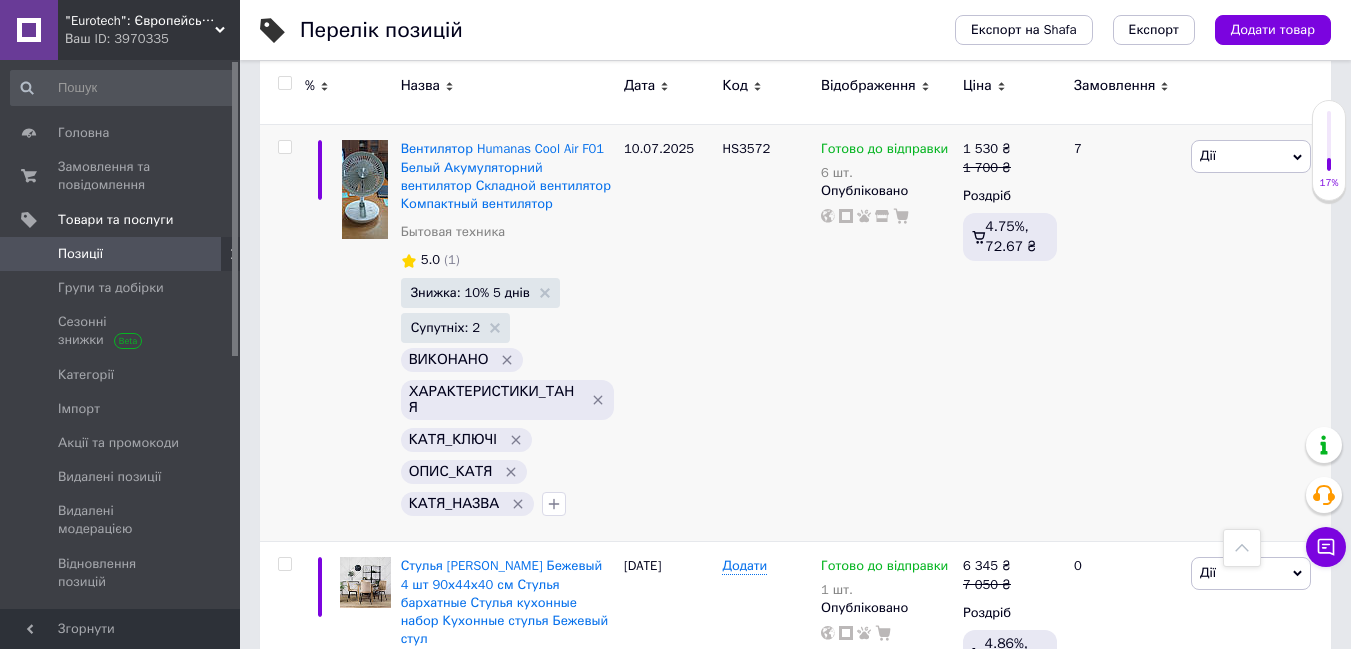 scroll, scrollTop: 7491, scrollLeft: 0, axis: vertical 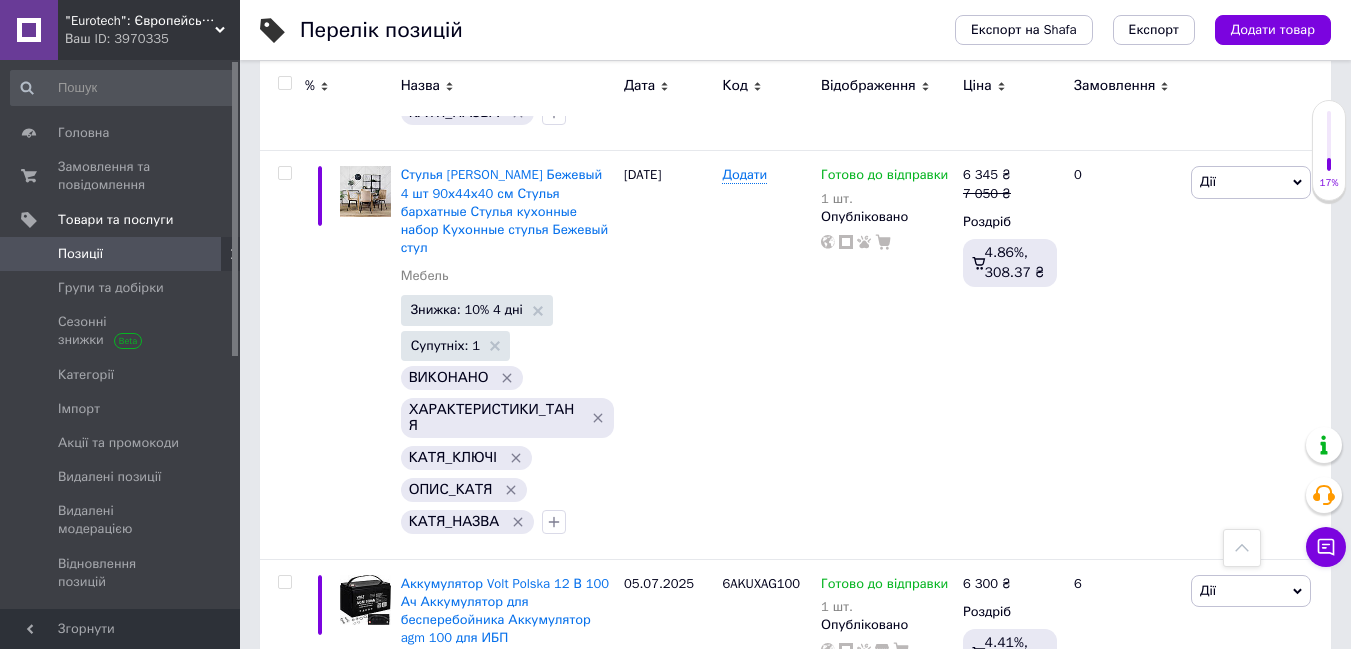 click on "9" at bounding box center (629, 1000) 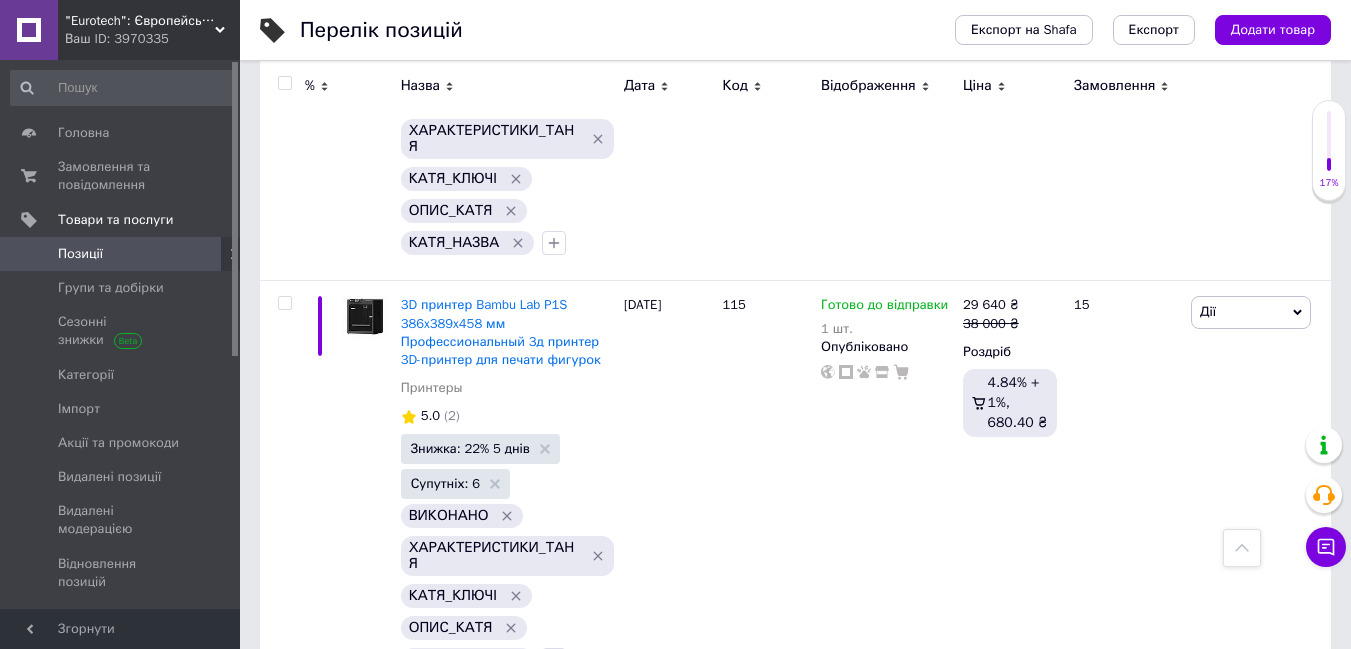 scroll, scrollTop: 5192, scrollLeft: 0, axis: vertical 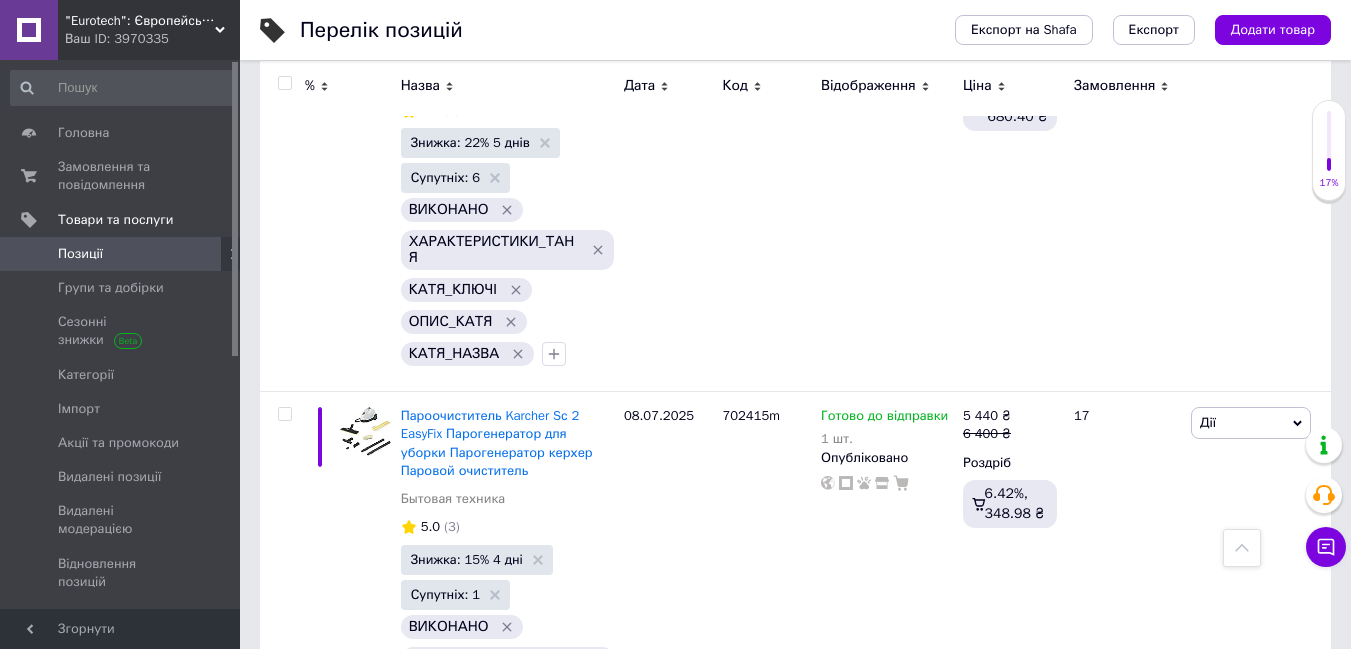 click on "8" at bounding box center [539, 849] 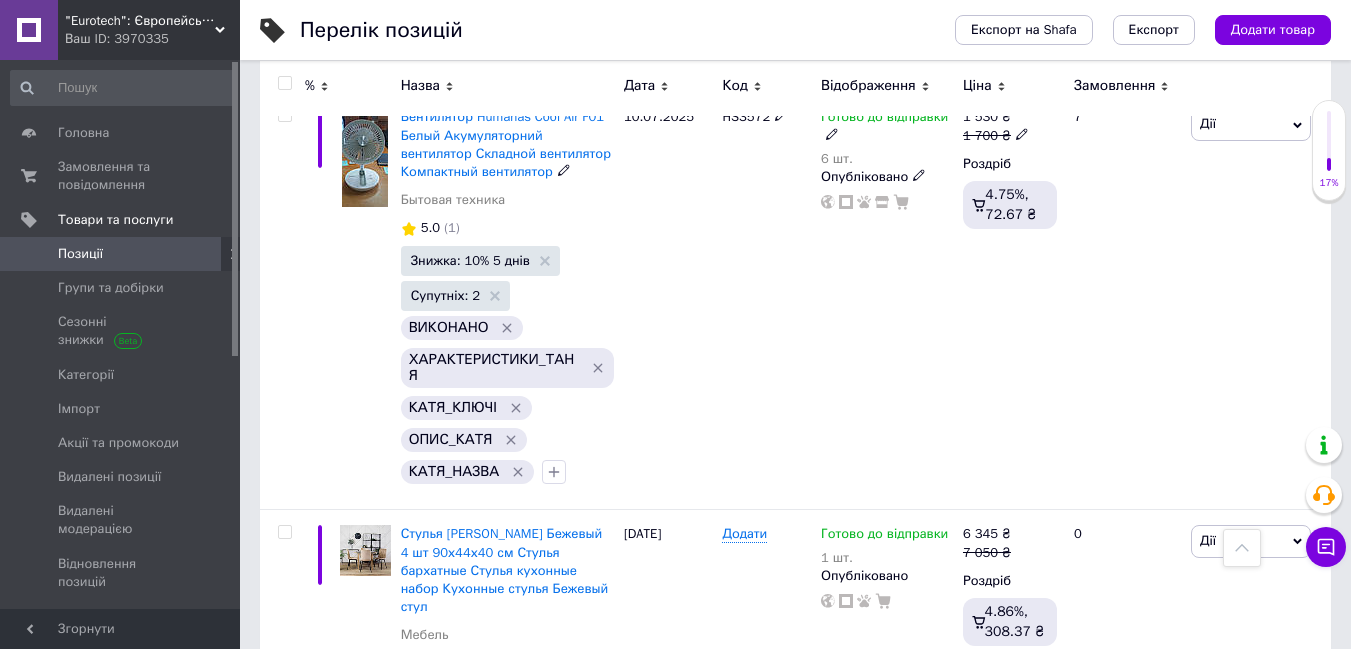 scroll, scrollTop: 7491, scrollLeft: 0, axis: vertical 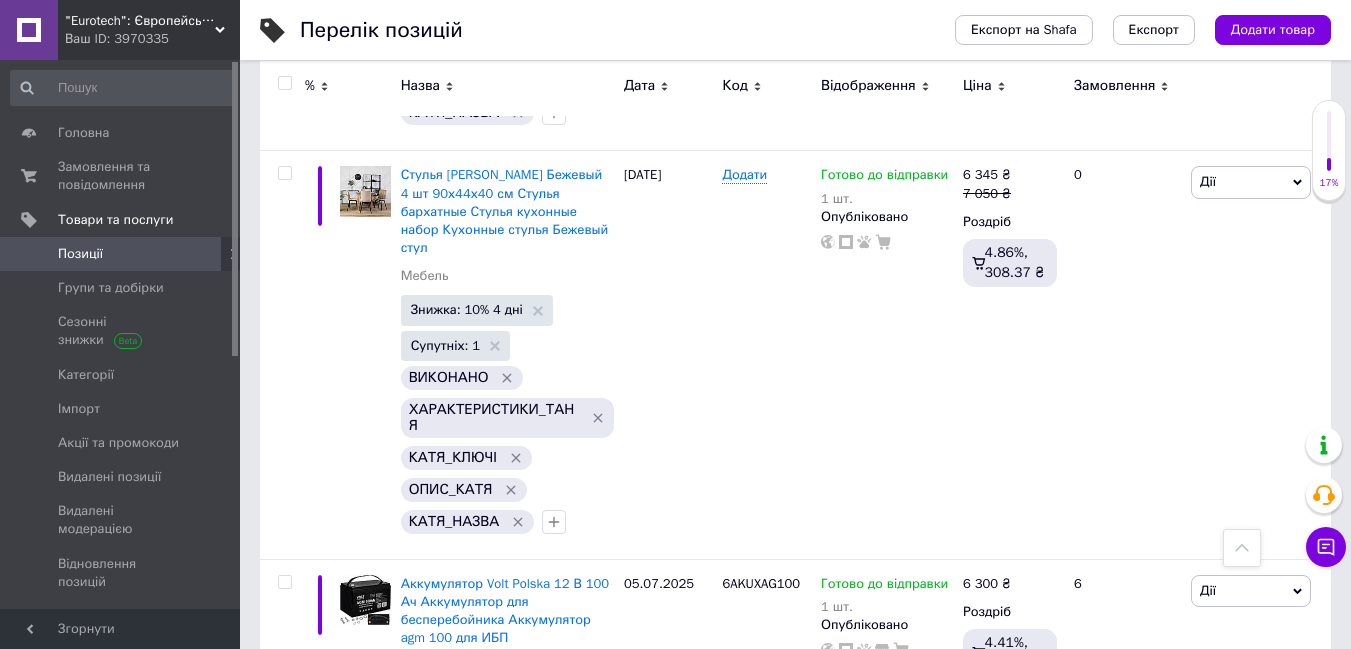 click on "7" at bounding box center (539, 1000) 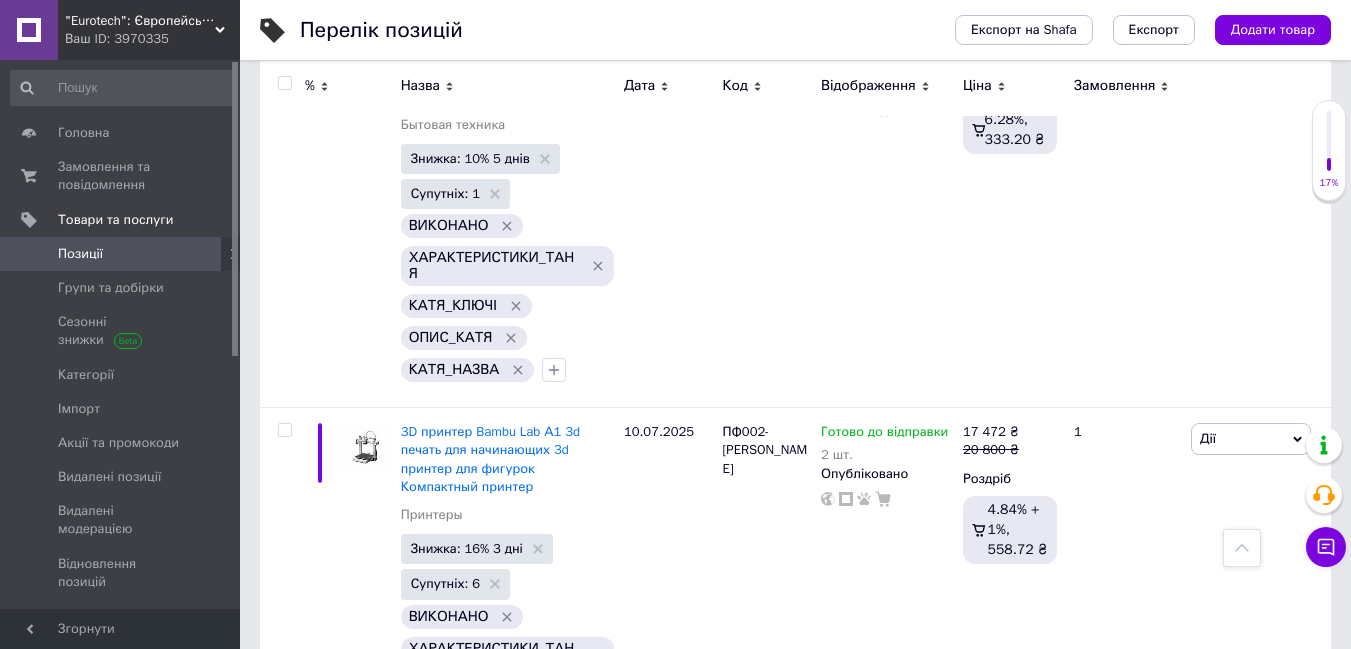 scroll, scrollTop: 6554, scrollLeft: 0, axis: vertical 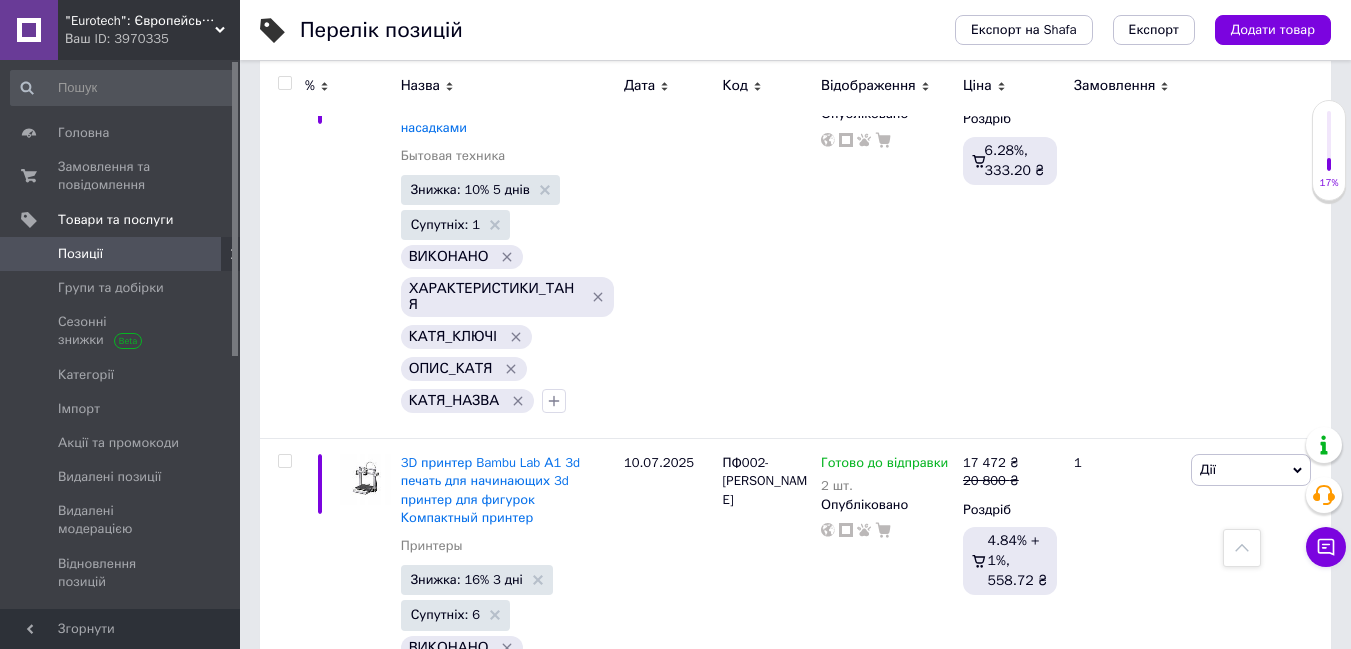 click on "3 400   ₴" at bounding box center (996, 872) 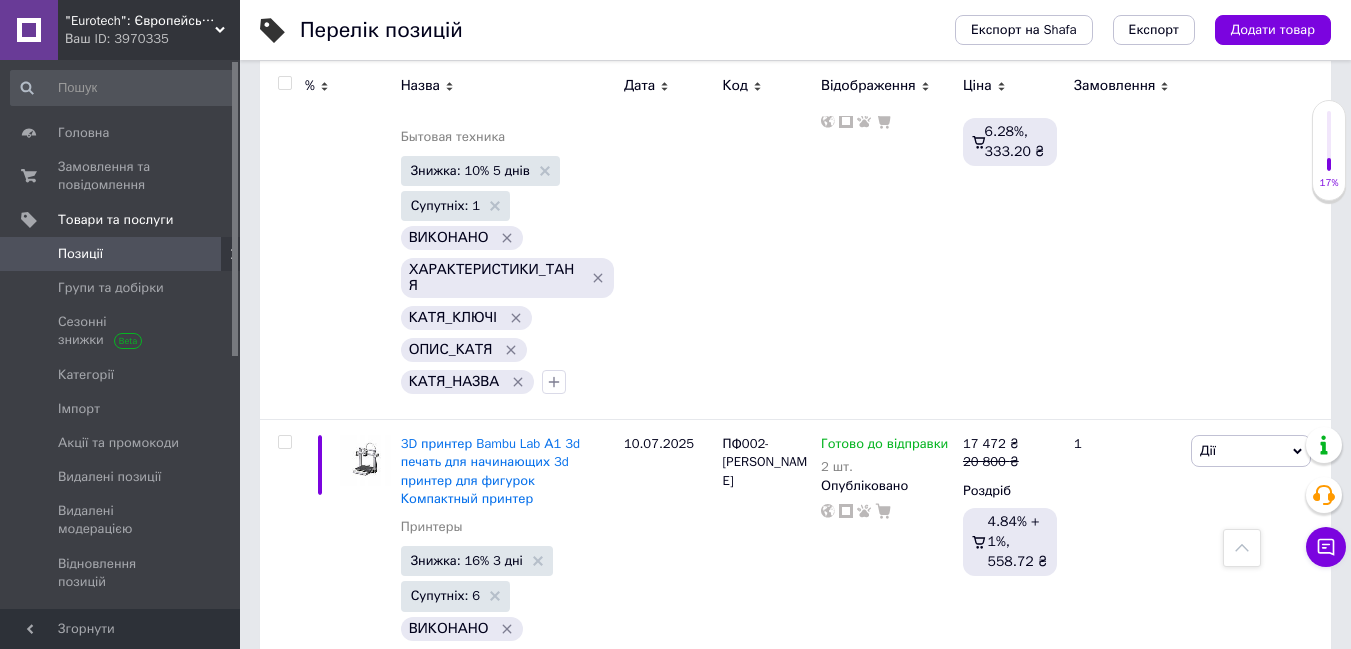 click on "3400" at bounding box center (1117, 820) 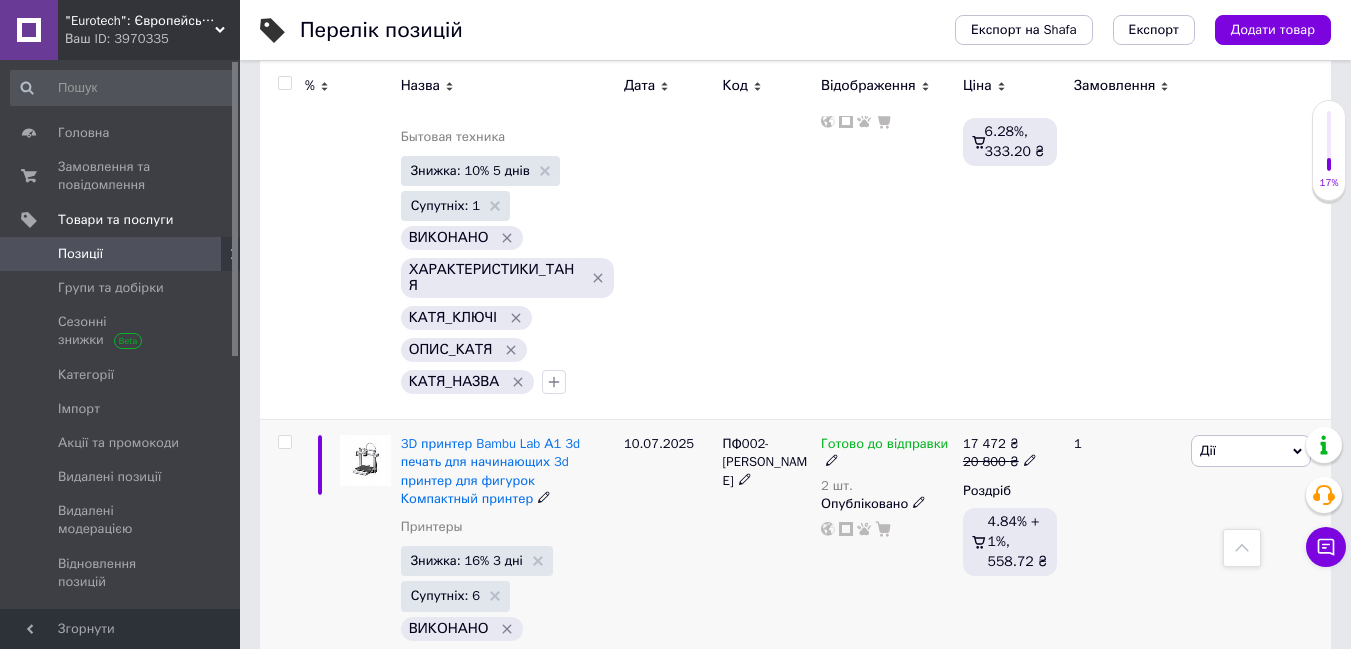 click at bounding box center (282, 615) 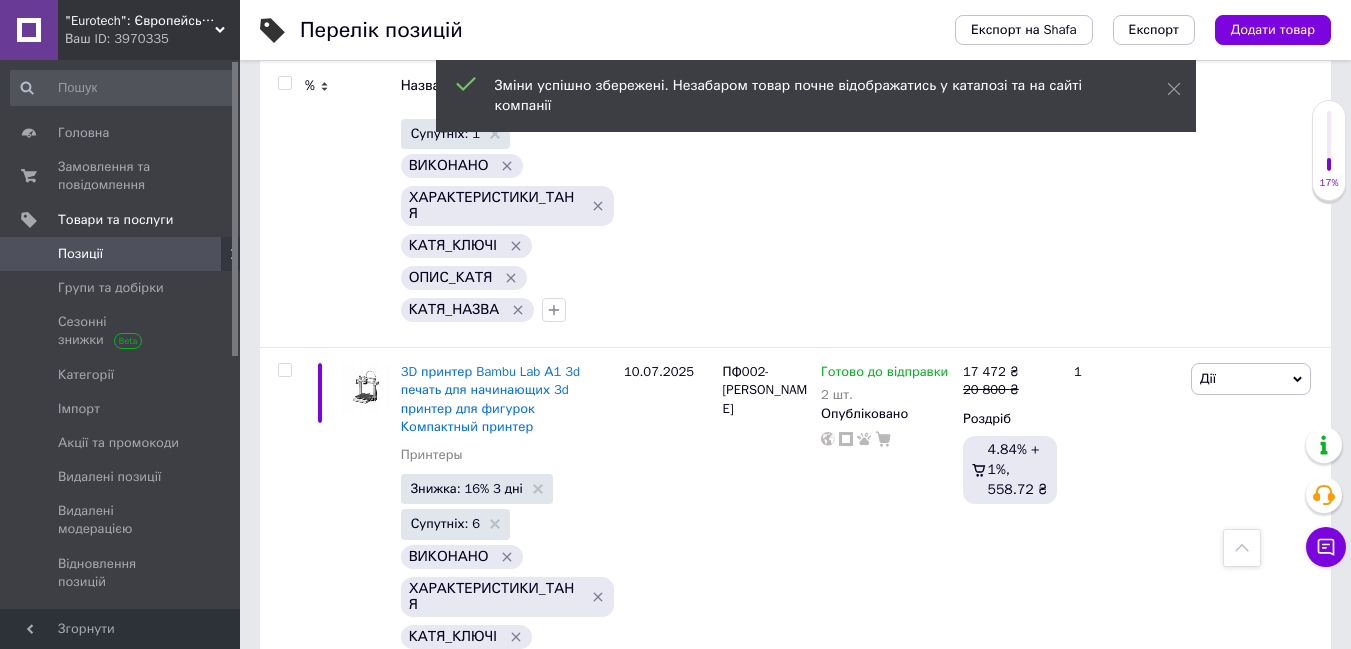 scroll, scrollTop: 6773, scrollLeft: 0, axis: vertical 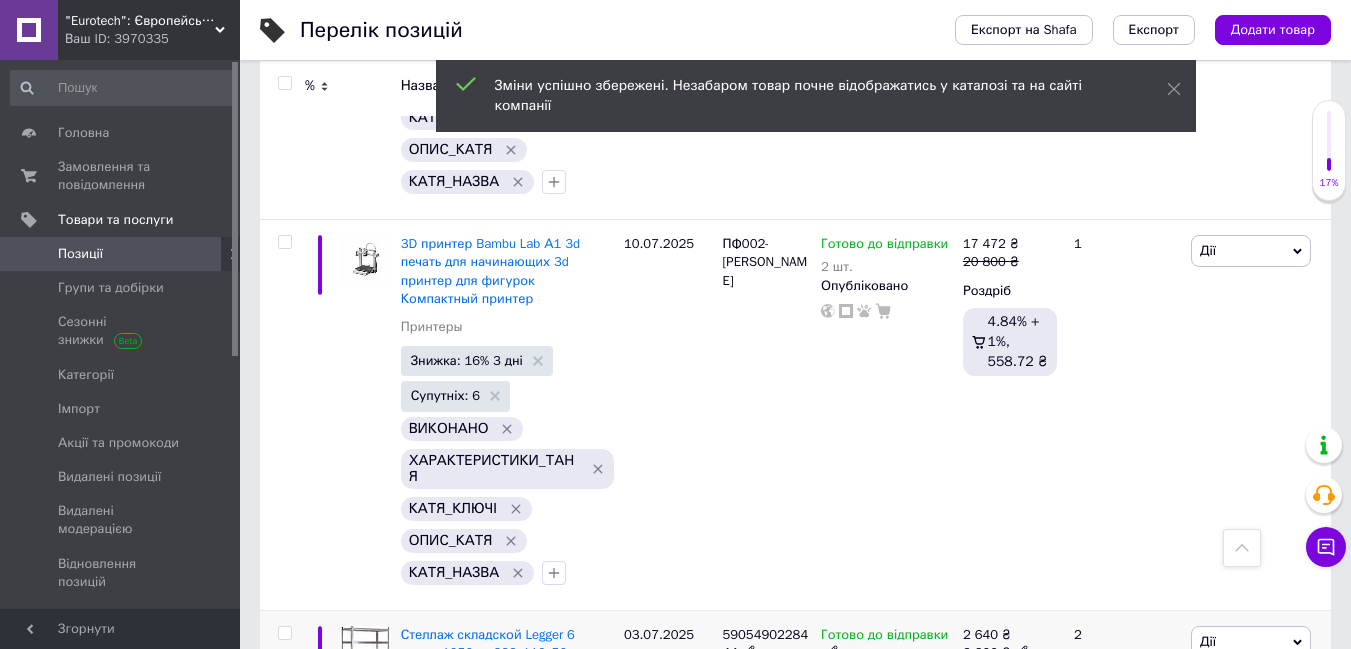 click on "Готово до відправки 4 шт. Опубліковано" at bounding box center (887, 805) 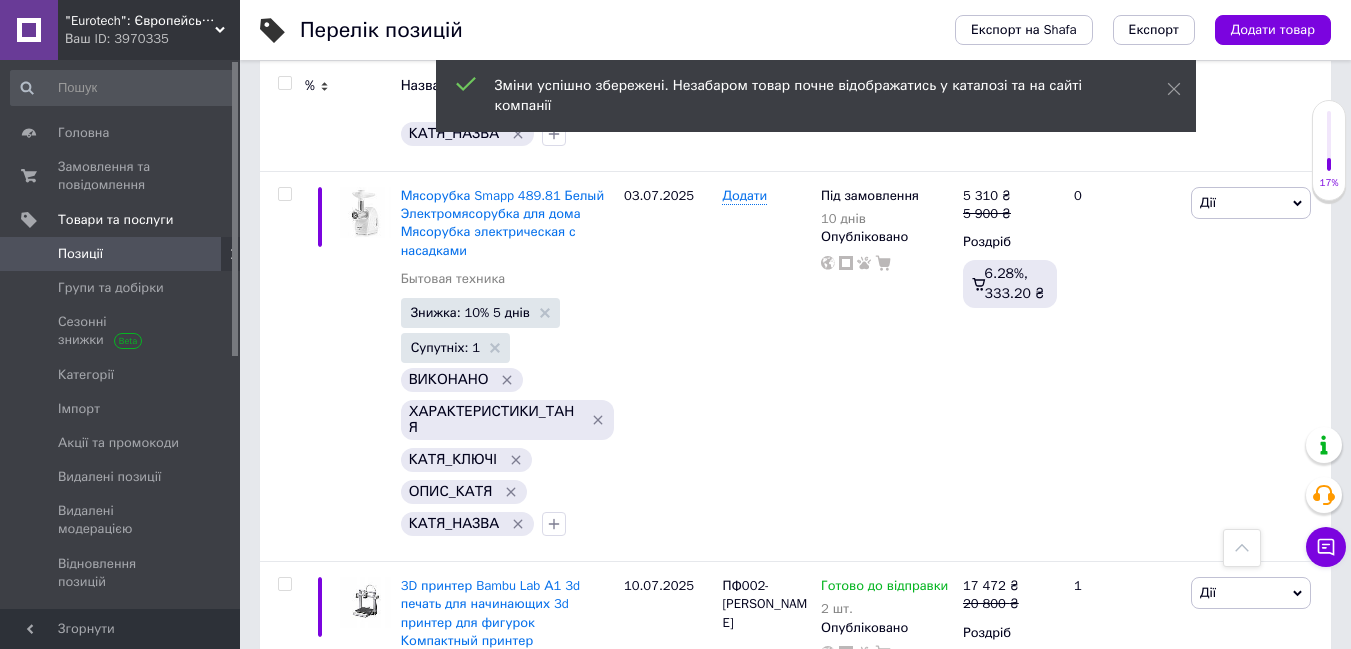 scroll, scrollTop: 6373, scrollLeft: 0, axis: vertical 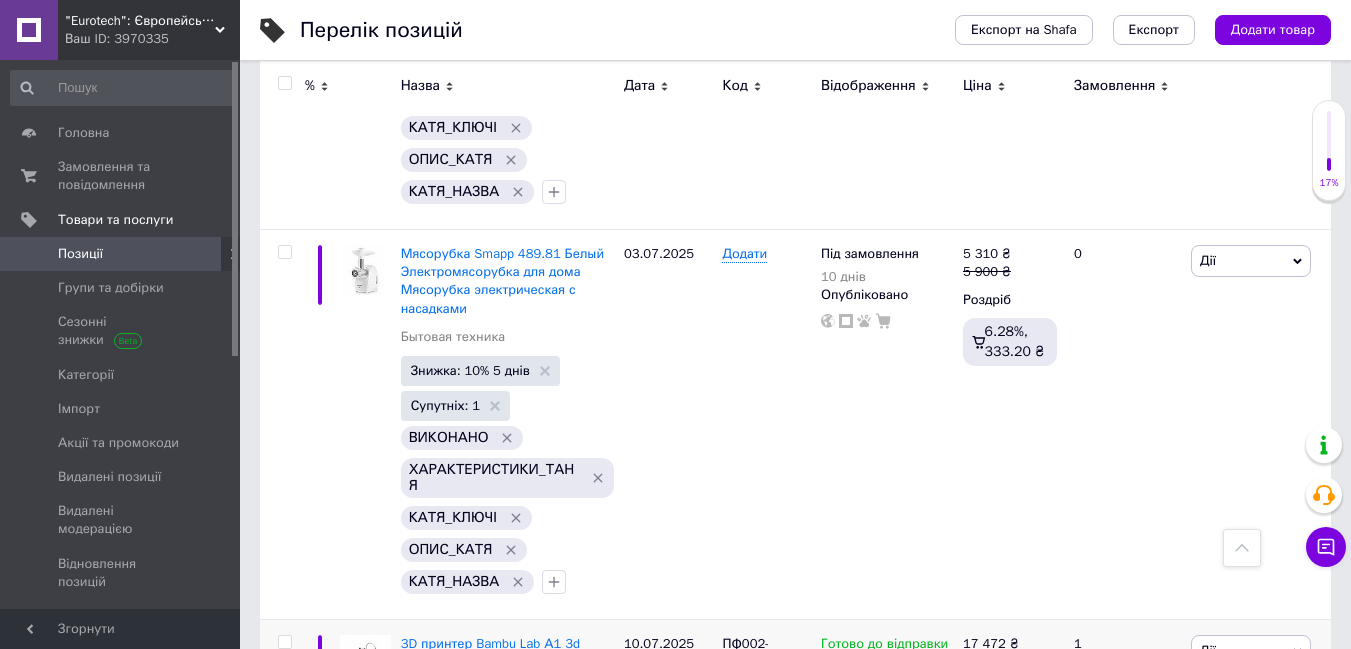 click on "20 800   ₴" at bounding box center (1000, 662) 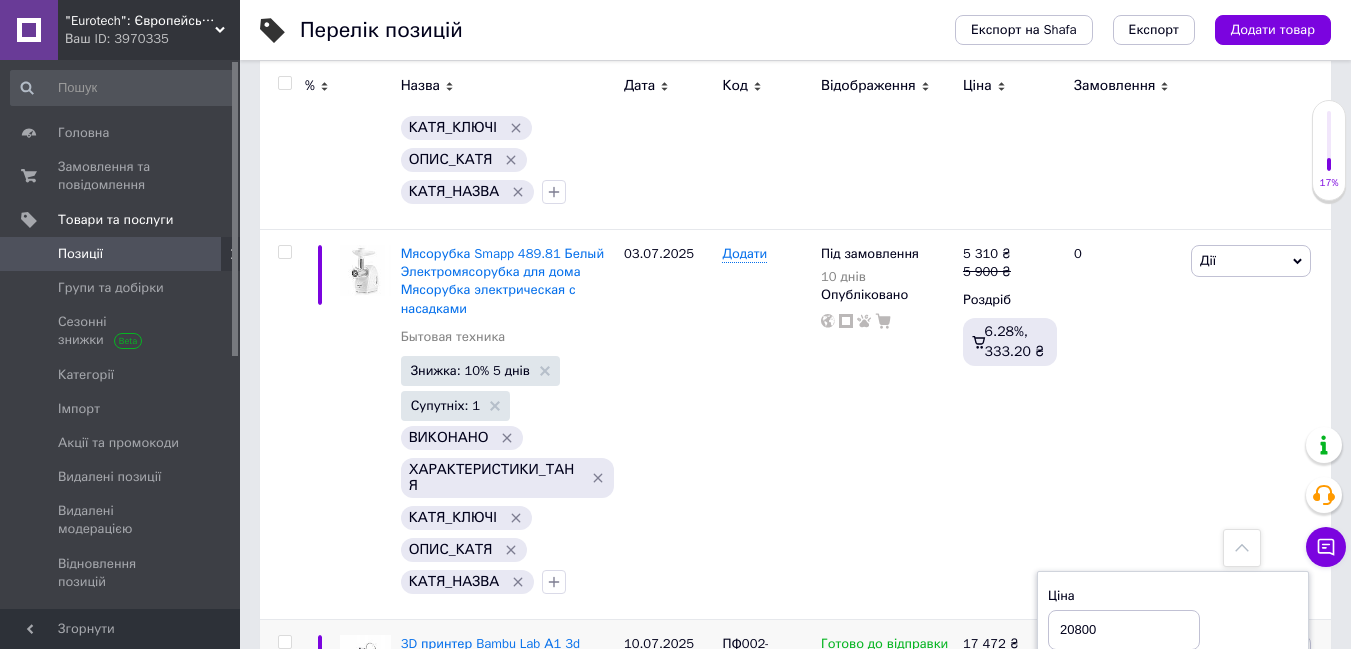 click on "20800" at bounding box center [1124, 630] 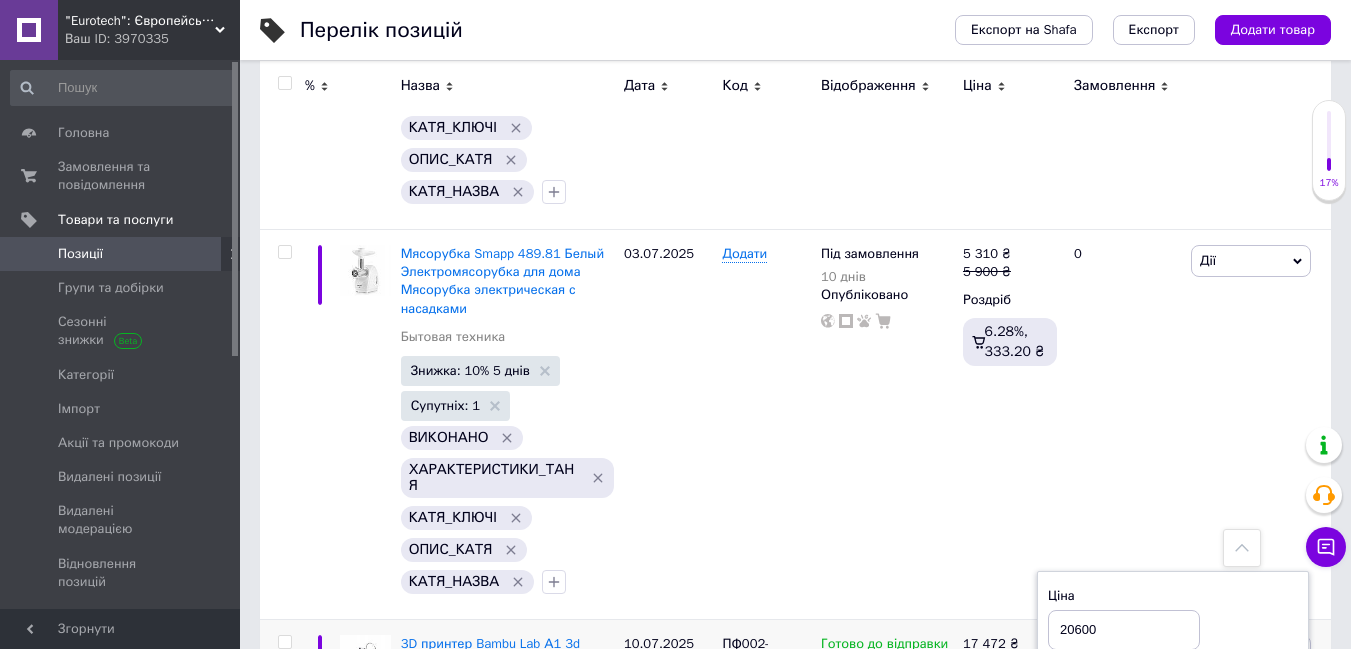 type on "20600" 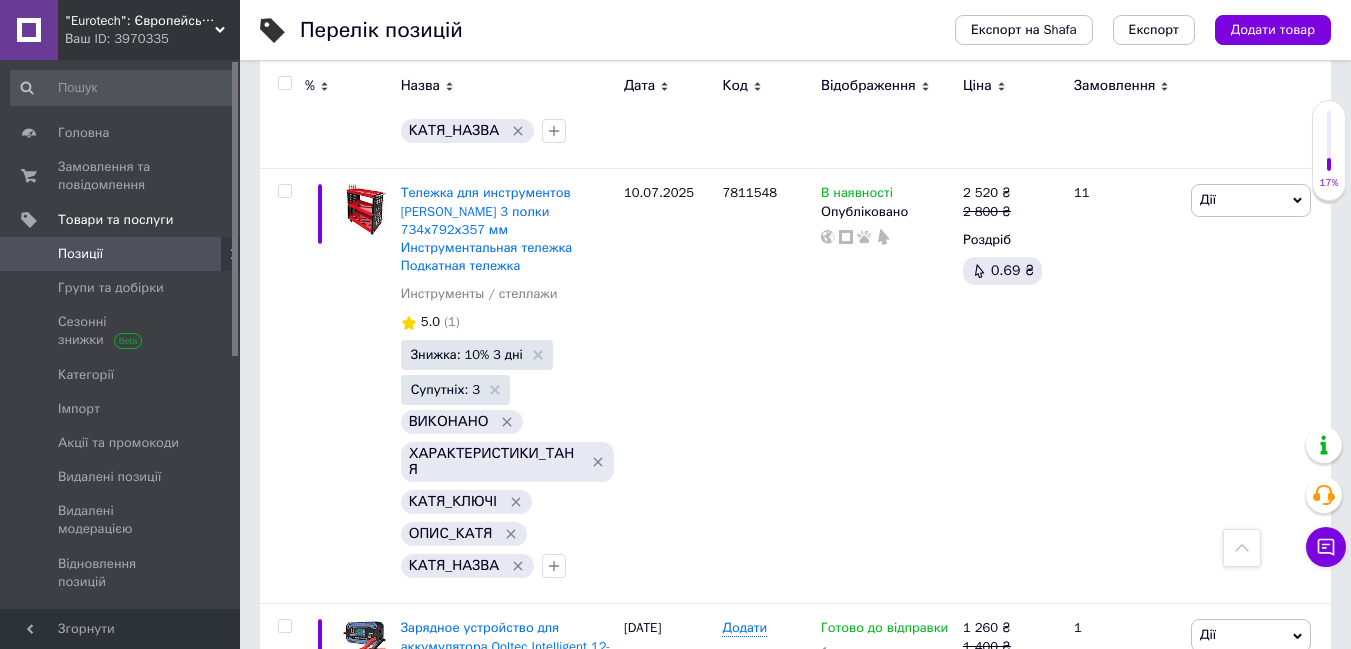 scroll, scrollTop: 3673, scrollLeft: 0, axis: vertical 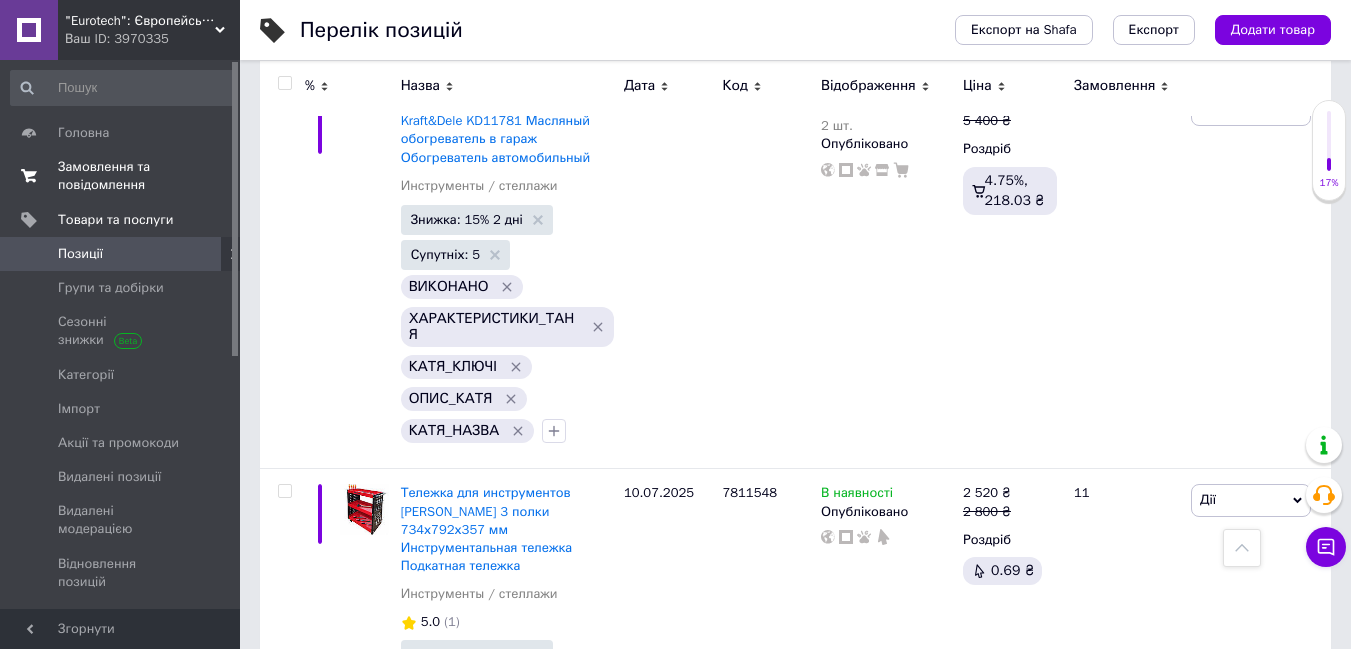 click on "Замовлення та повідомлення" at bounding box center [121, 176] 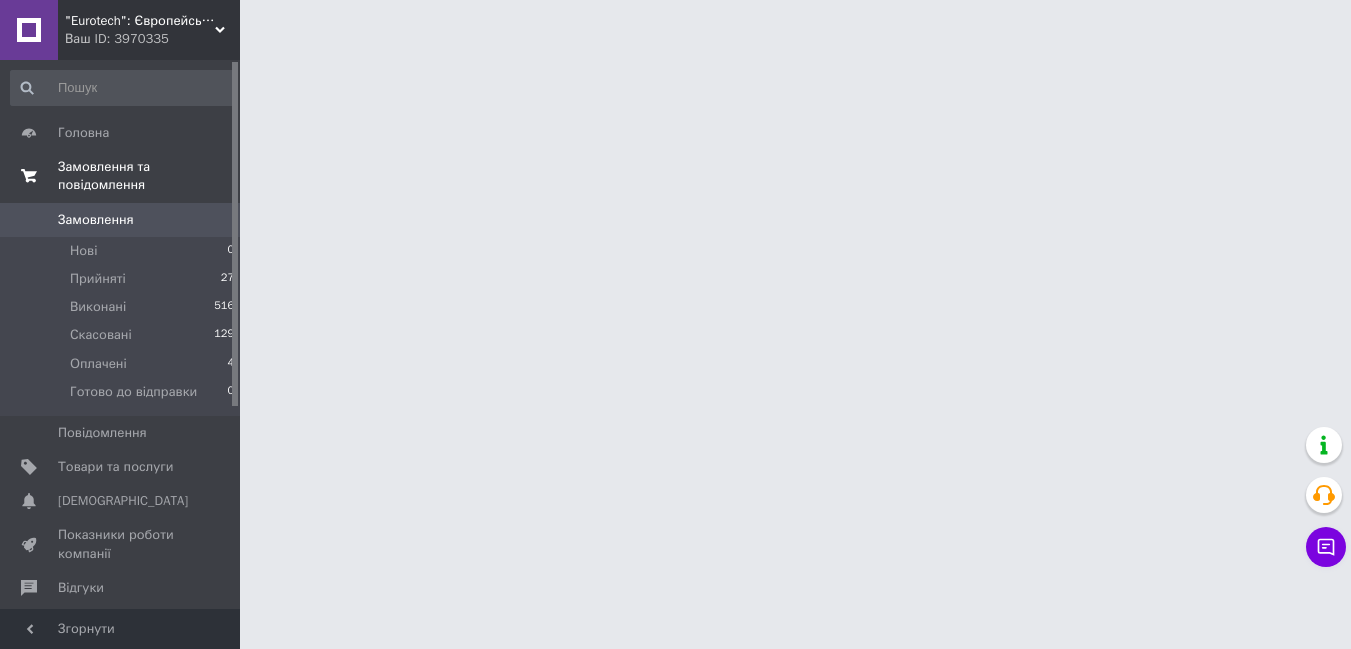 scroll, scrollTop: 0, scrollLeft: 0, axis: both 